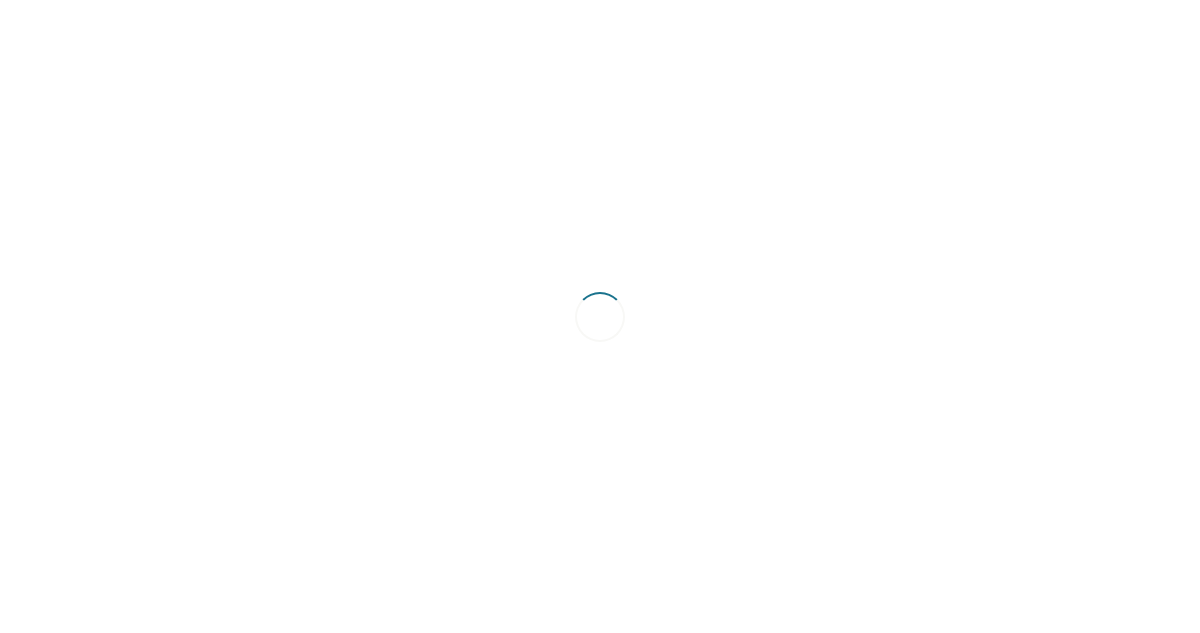 scroll, scrollTop: 0, scrollLeft: 0, axis: both 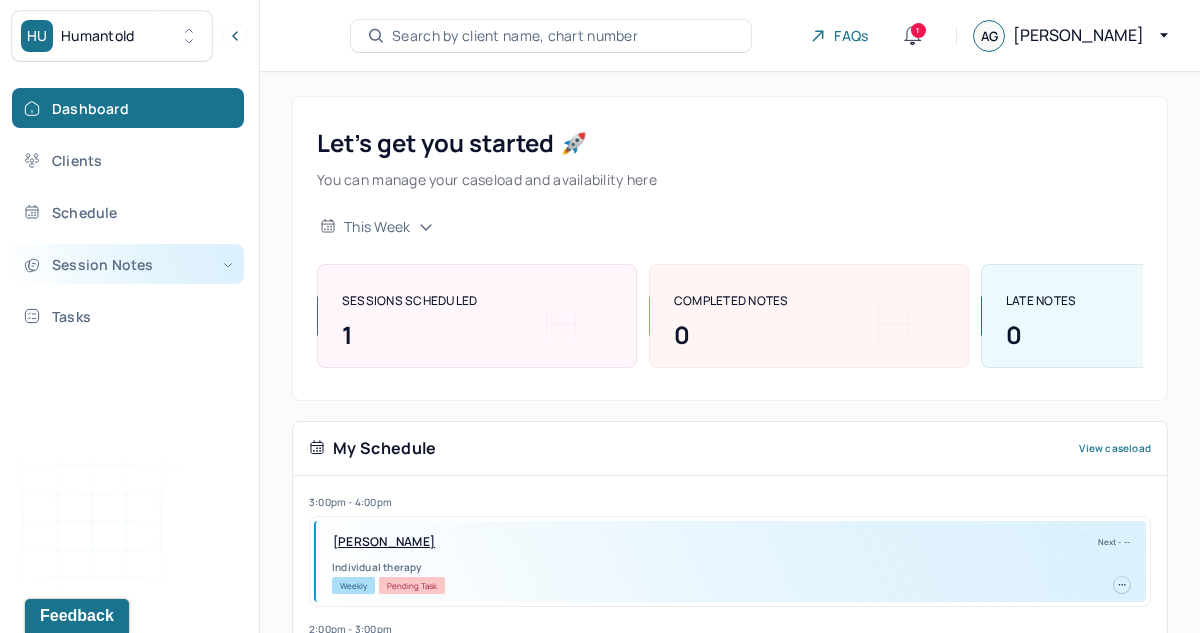 click on "Session Notes" at bounding box center (128, 264) 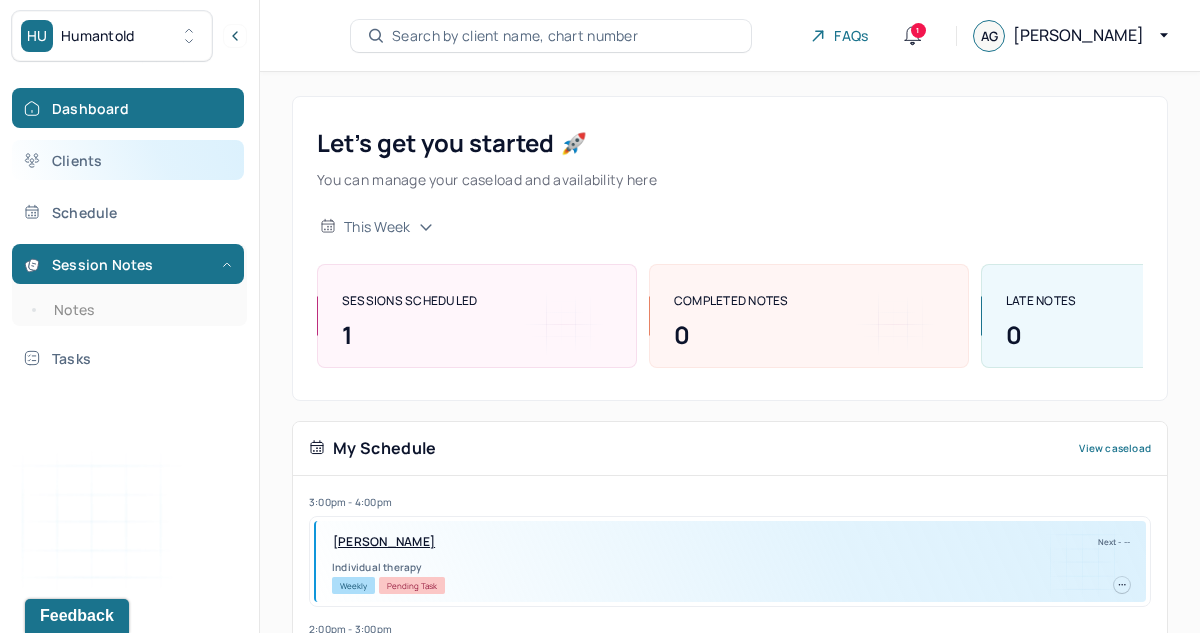 click on "Clients" at bounding box center [128, 160] 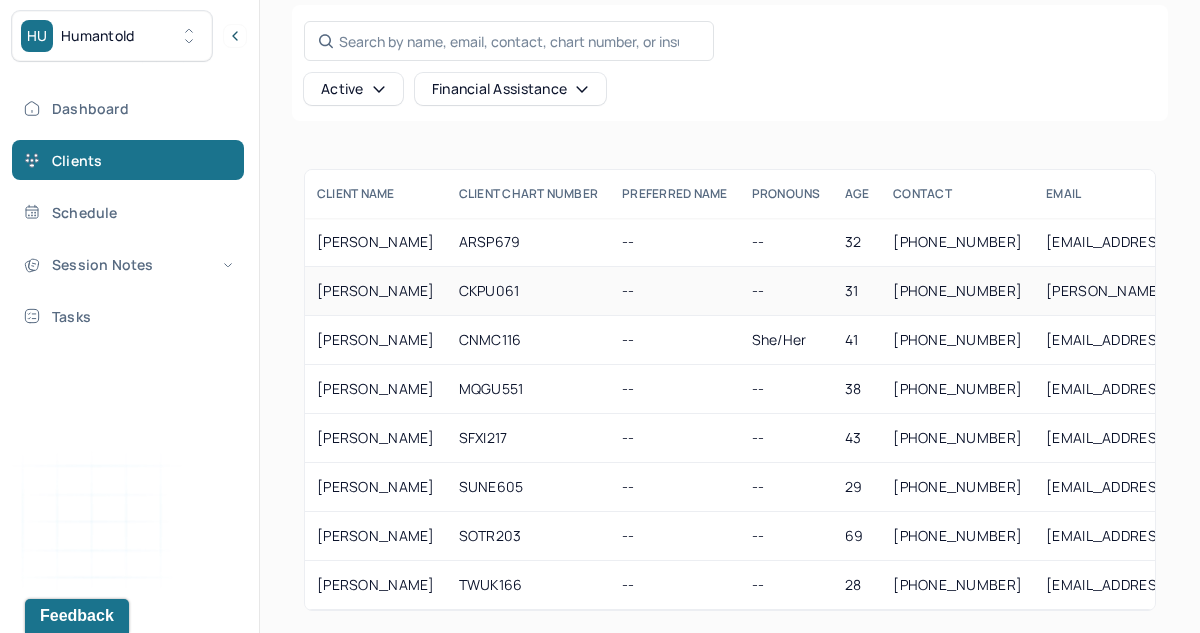 scroll, scrollTop: 109, scrollLeft: 0, axis: vertical 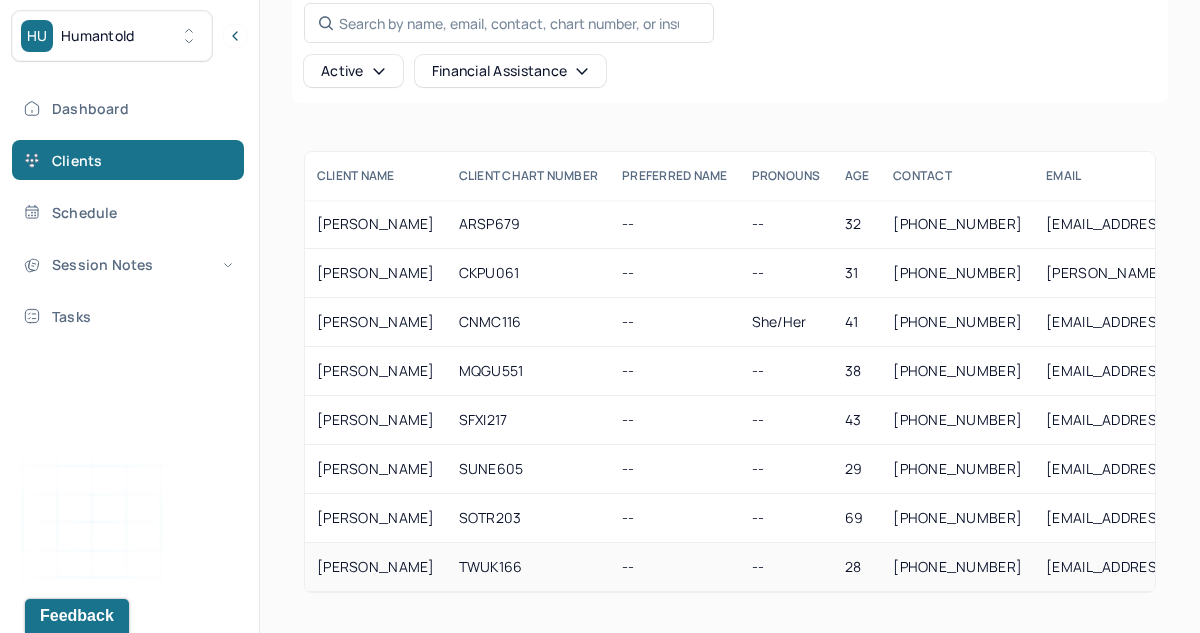 click on "[PERSON_NAME]" at bounding box center [376, 567] 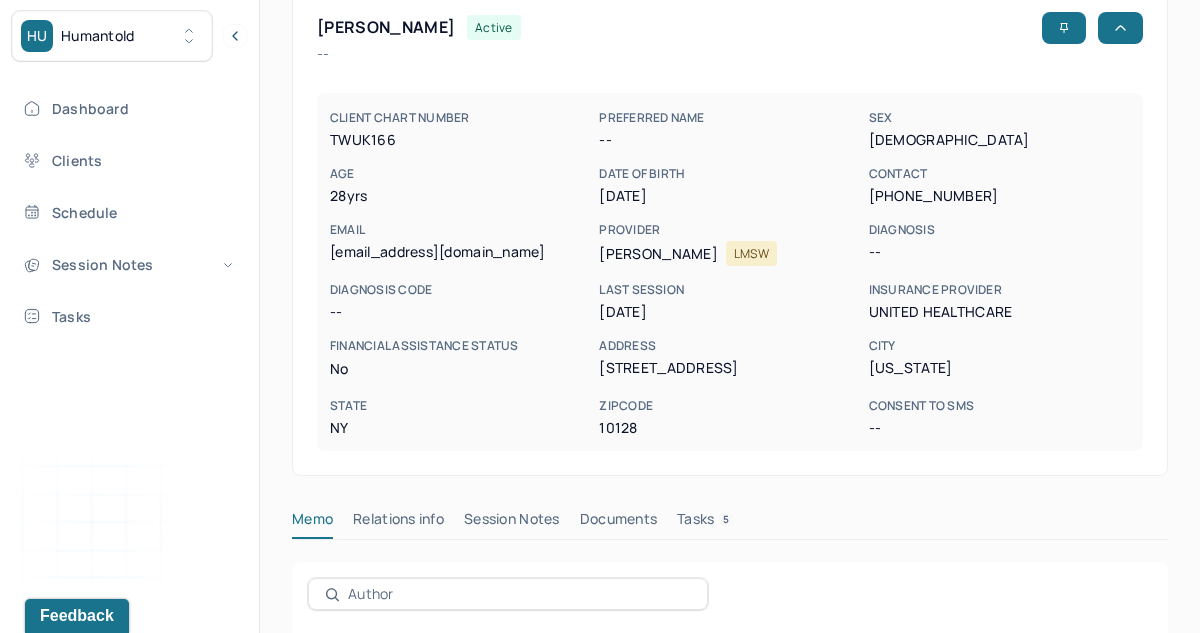 click on "Session Notes" at bounding box center (512, 523) 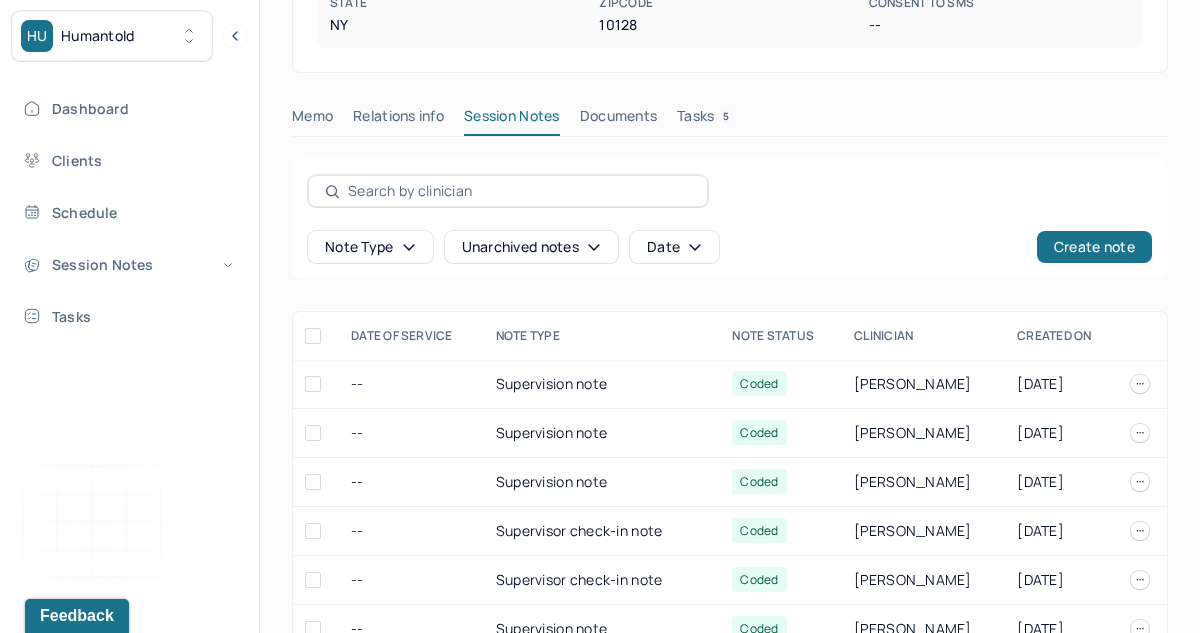 scroll, scrollTop: 515, scrollLeft: 0, axis: vertical 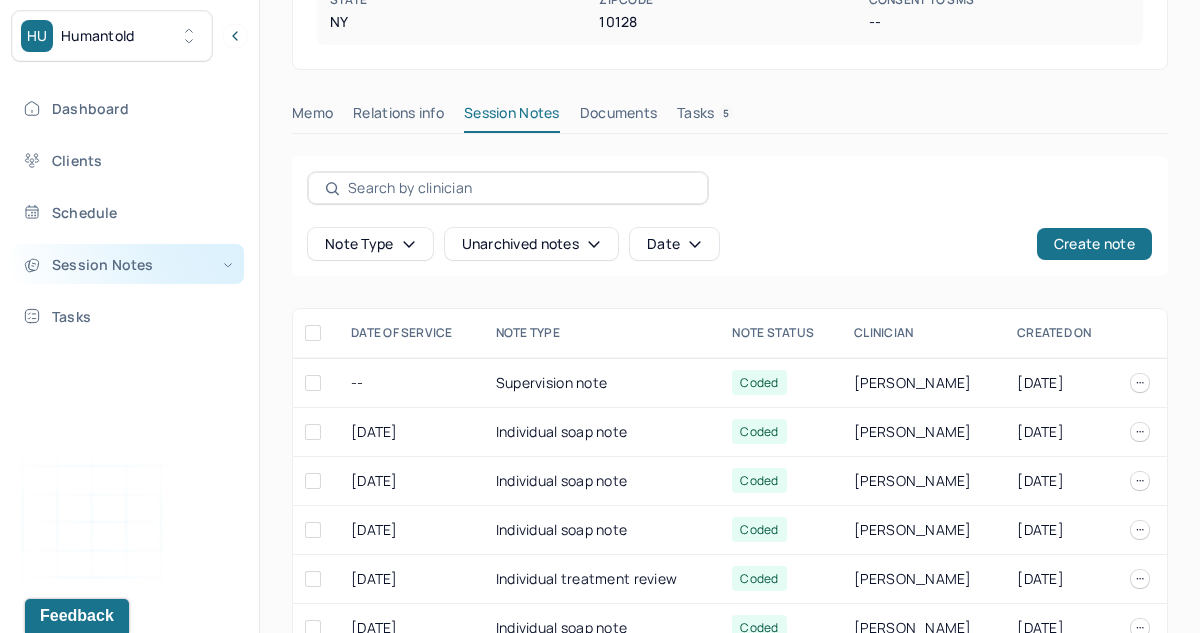 click on "Session Notes" at bounding box center (128, 264) 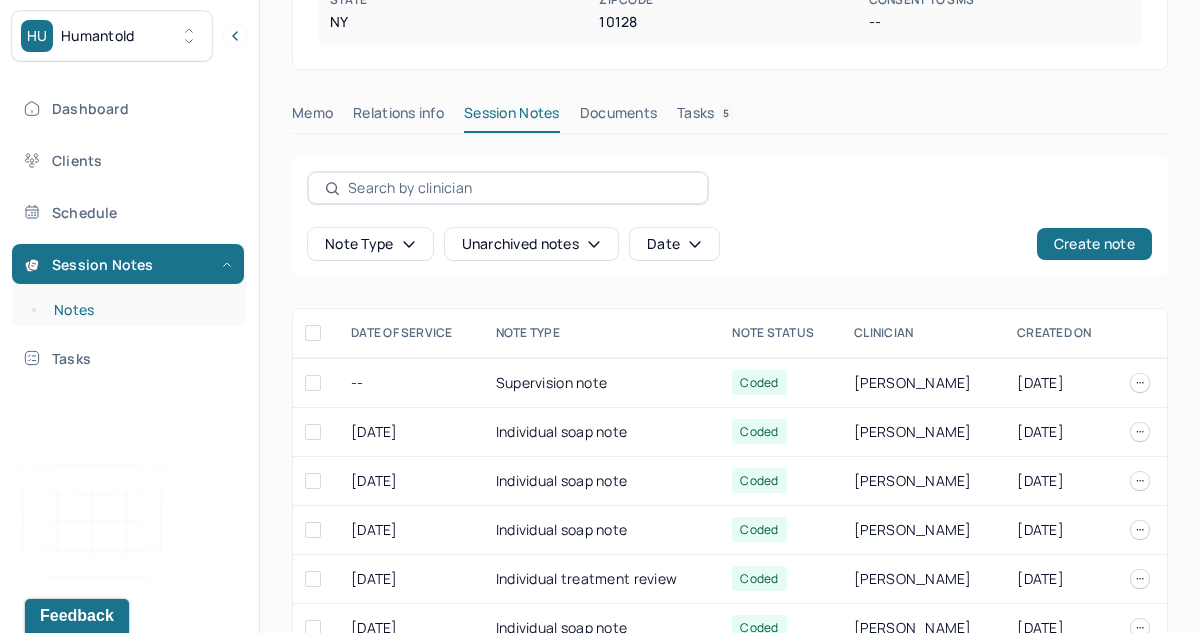 click on "Notes" at bounding box center (139, 310) 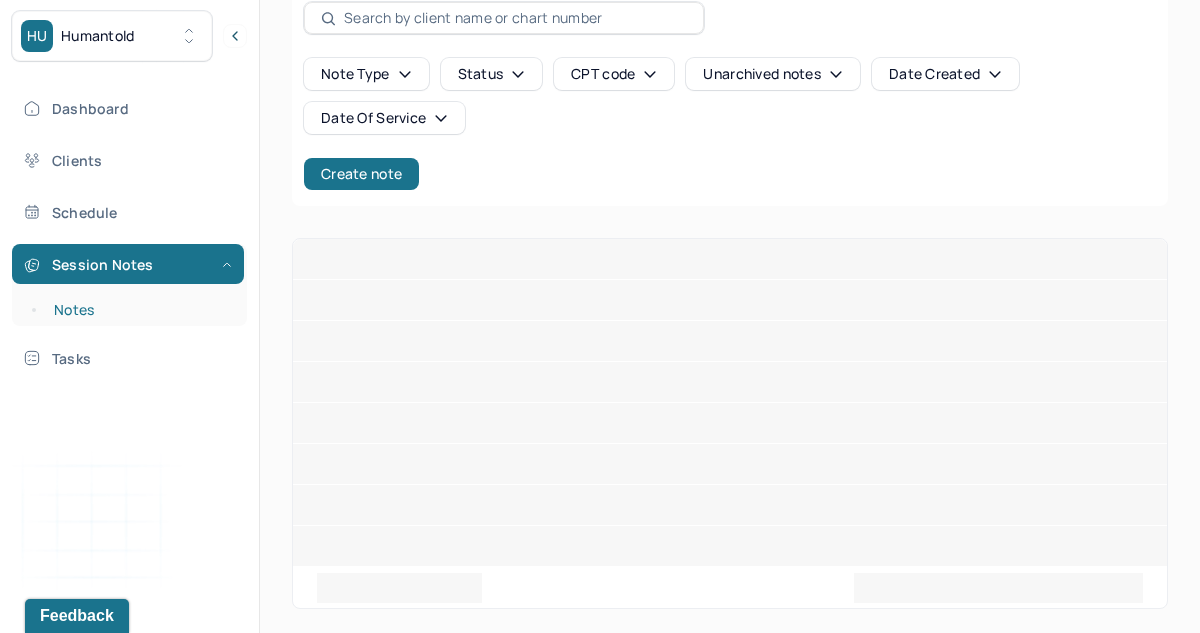 scroll, scrollTop: 5, scrollLeft: 0, axis: vertical 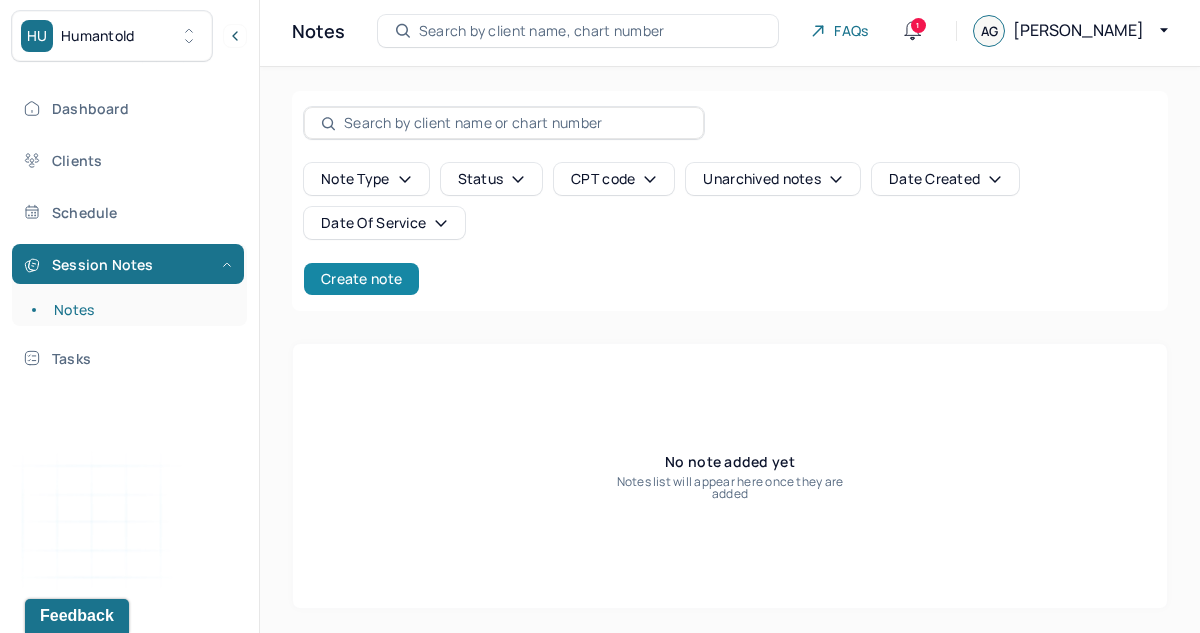 click on "Create note" at bounding box center (361, 279) 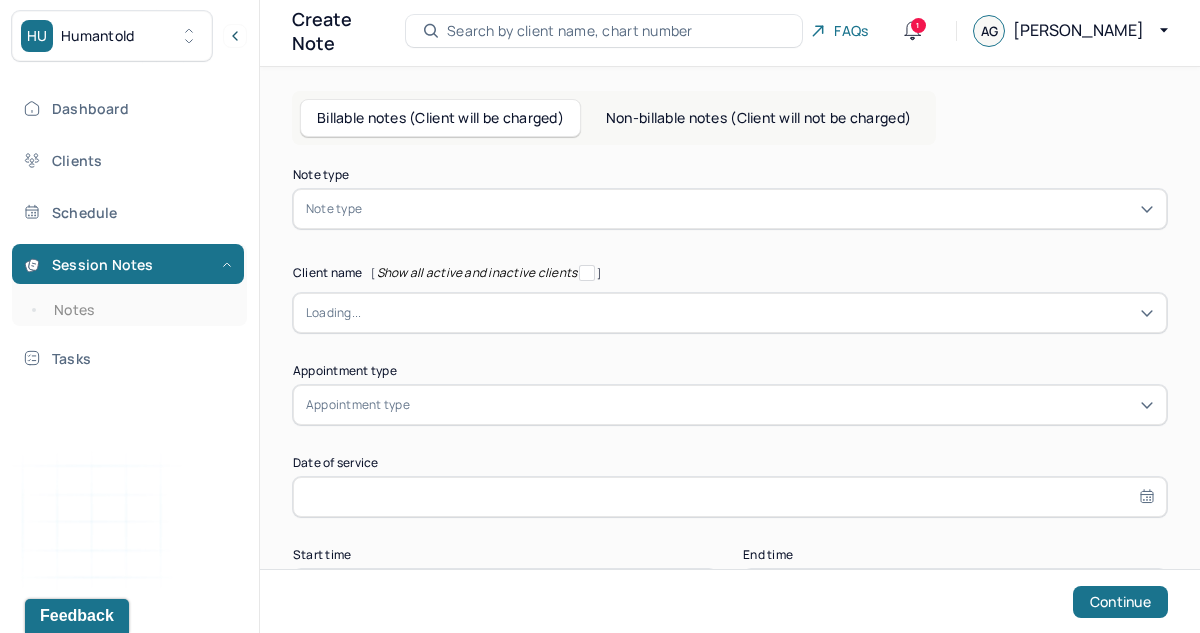 scroll, scrollTop: 0, scrollLeft: 0, axis: both 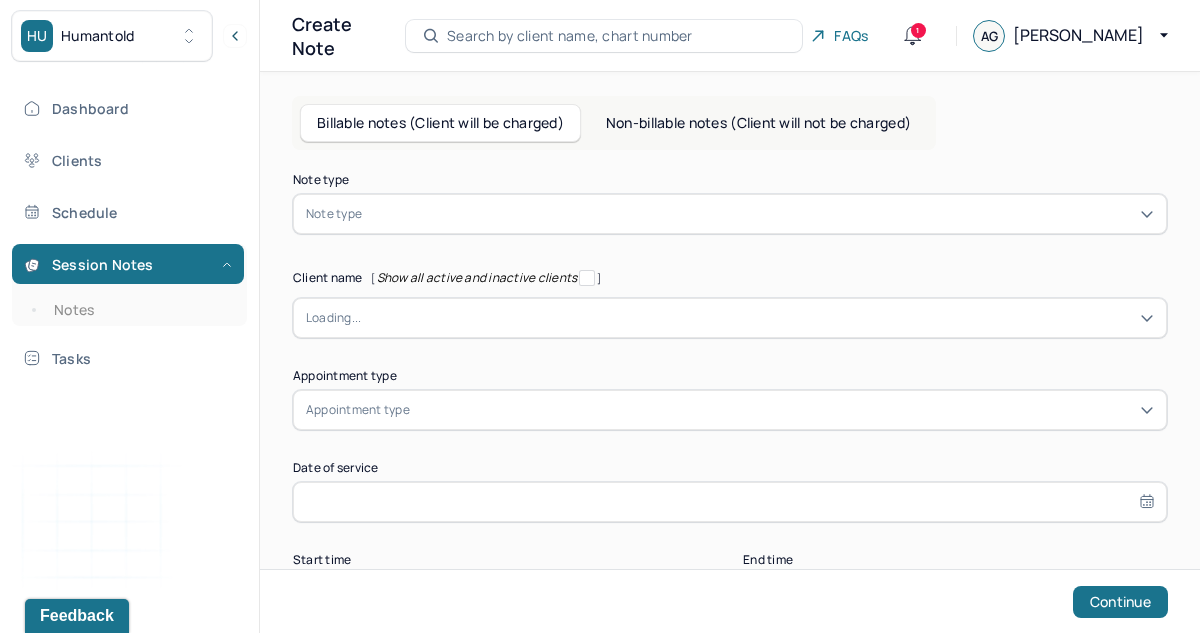 click at bounding box center [757, 318] 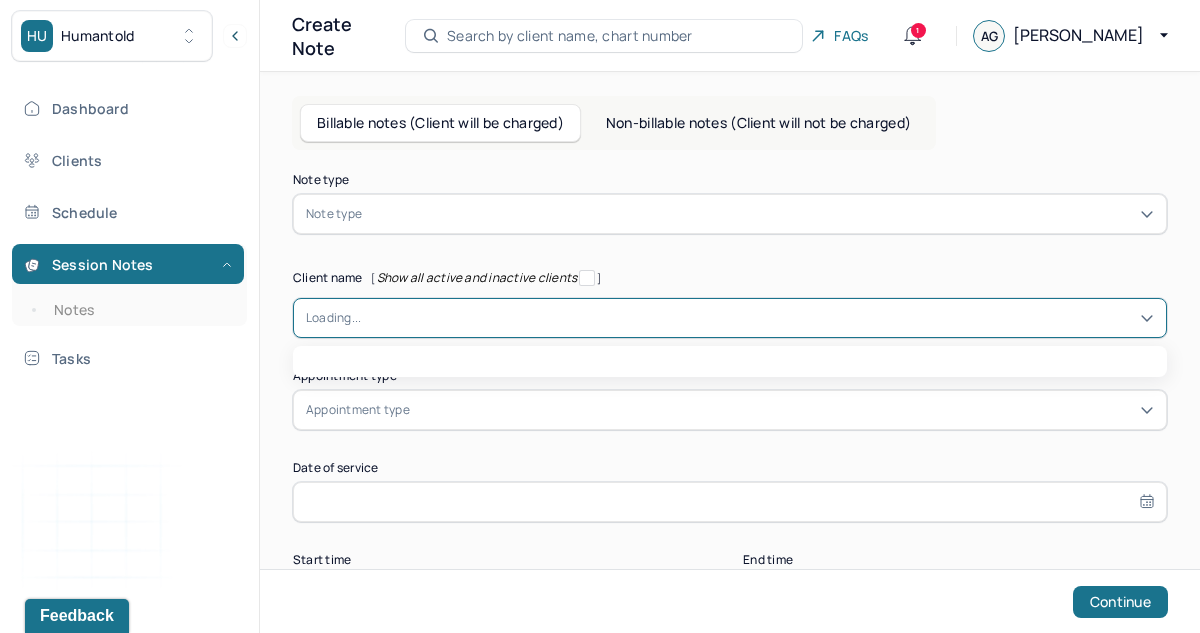 click on "Note type" at bounding box center (730, 214) 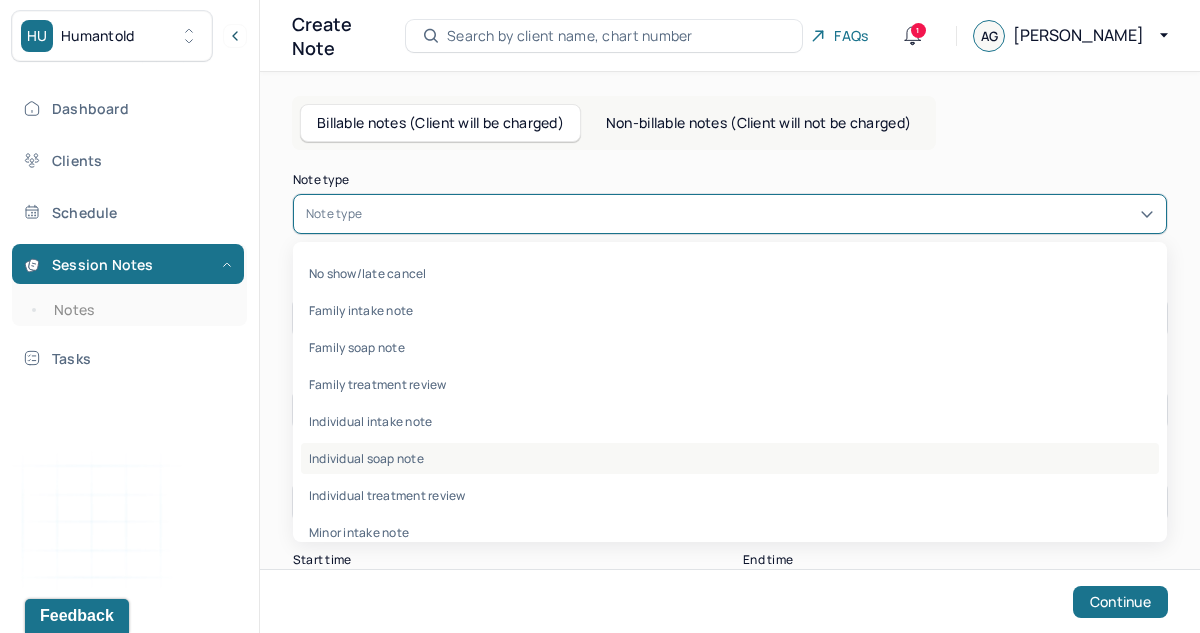 click on "Individual soap note" at bounding box center [730, 458] 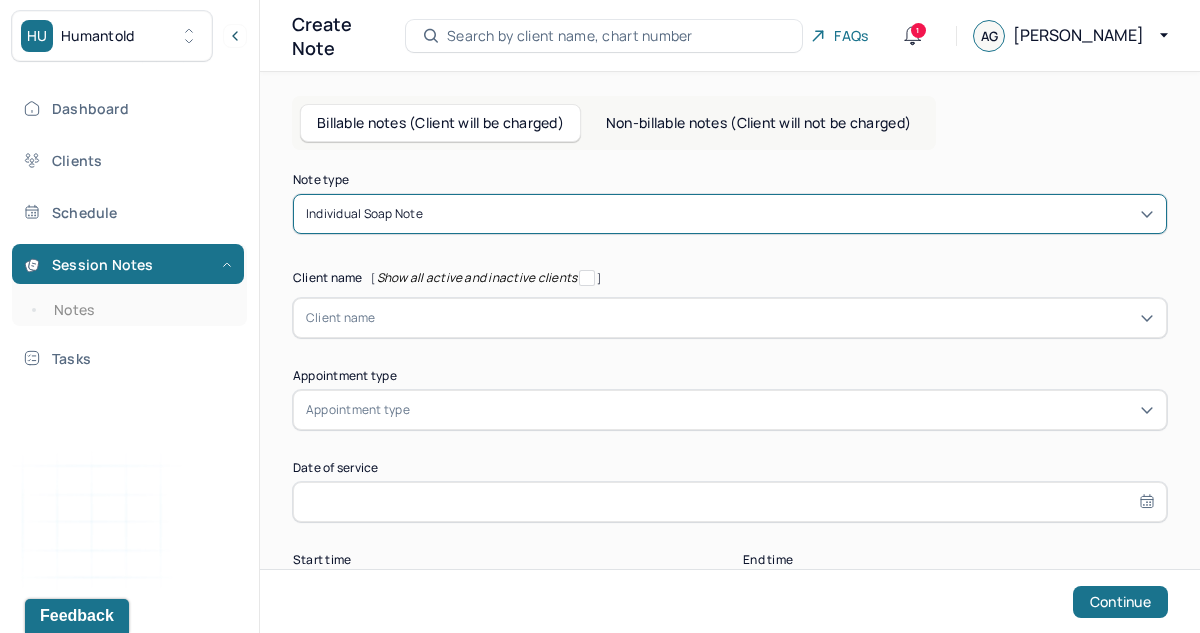 click at bounding box center [765, 318] 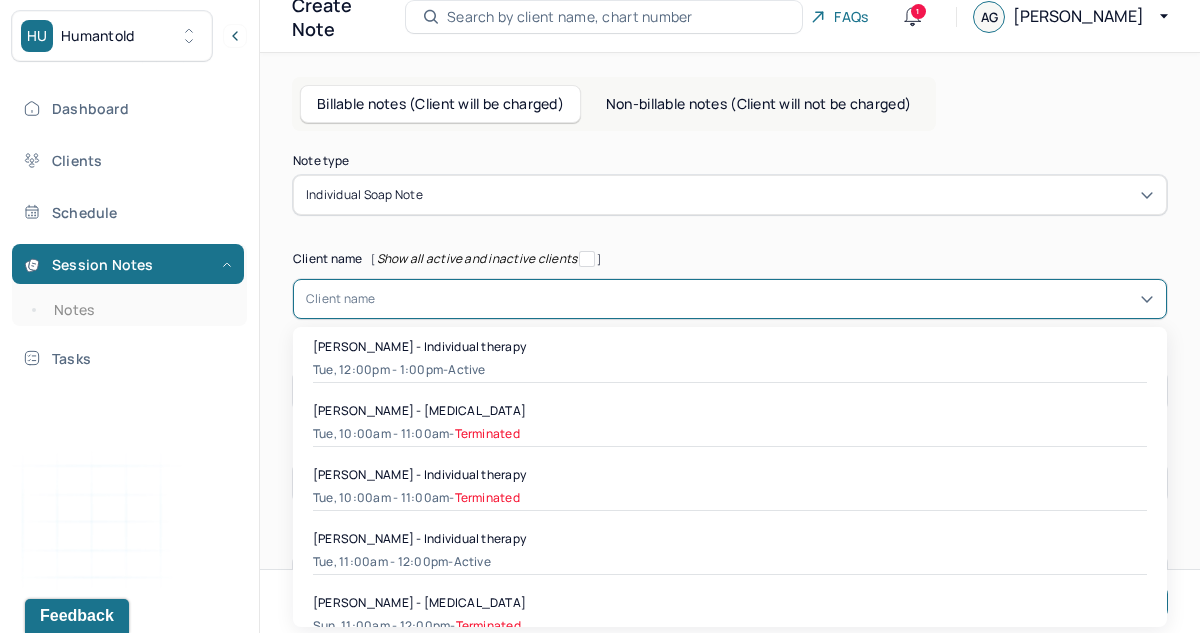 scroll, scrollTop: 22, scrollLeft: 0, axis: vertical 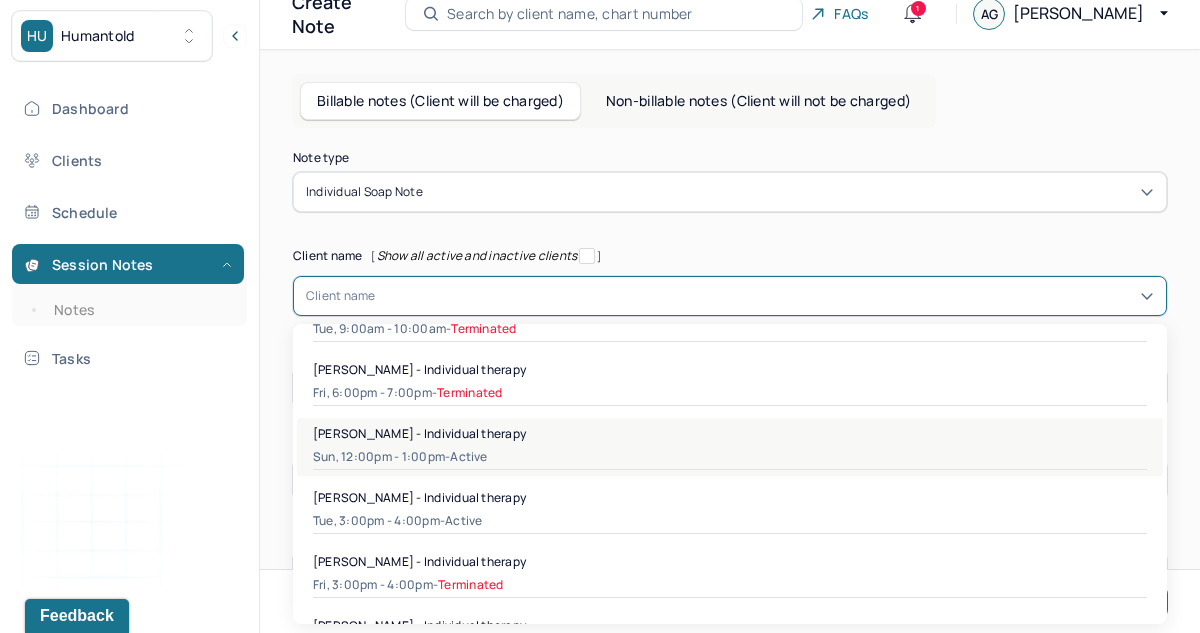 click on "Sun, 12:00pm - 1:00pm  -  active" at bounding box center (730, 457) 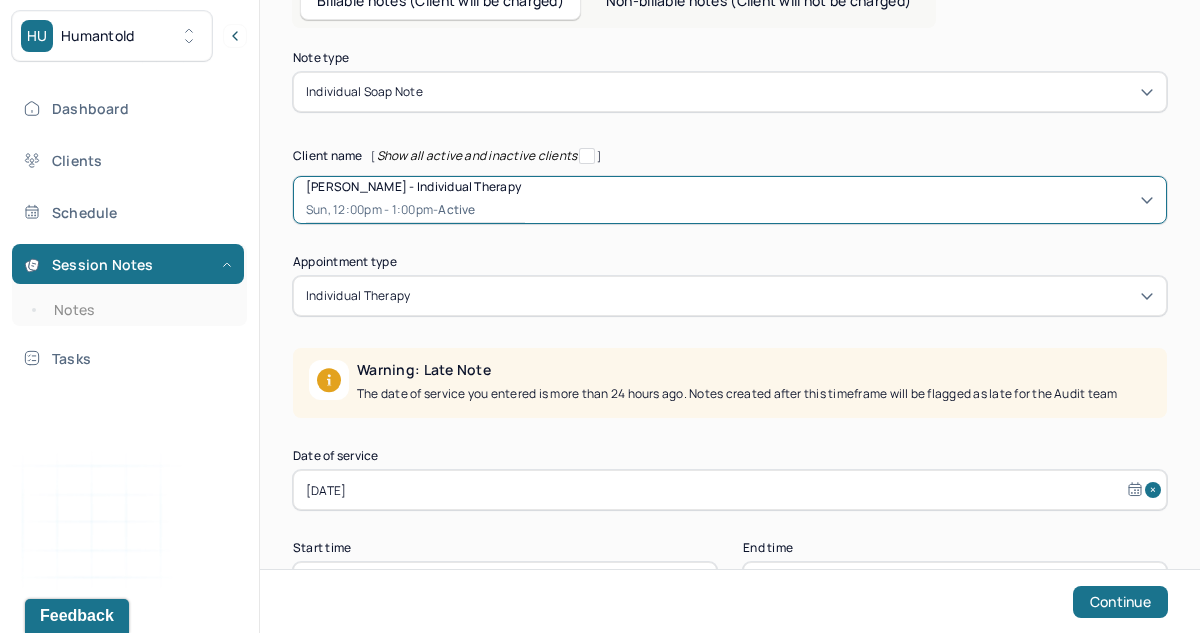 scroll, scrollTop: 196, scrollLeft: 0, axis: vertical 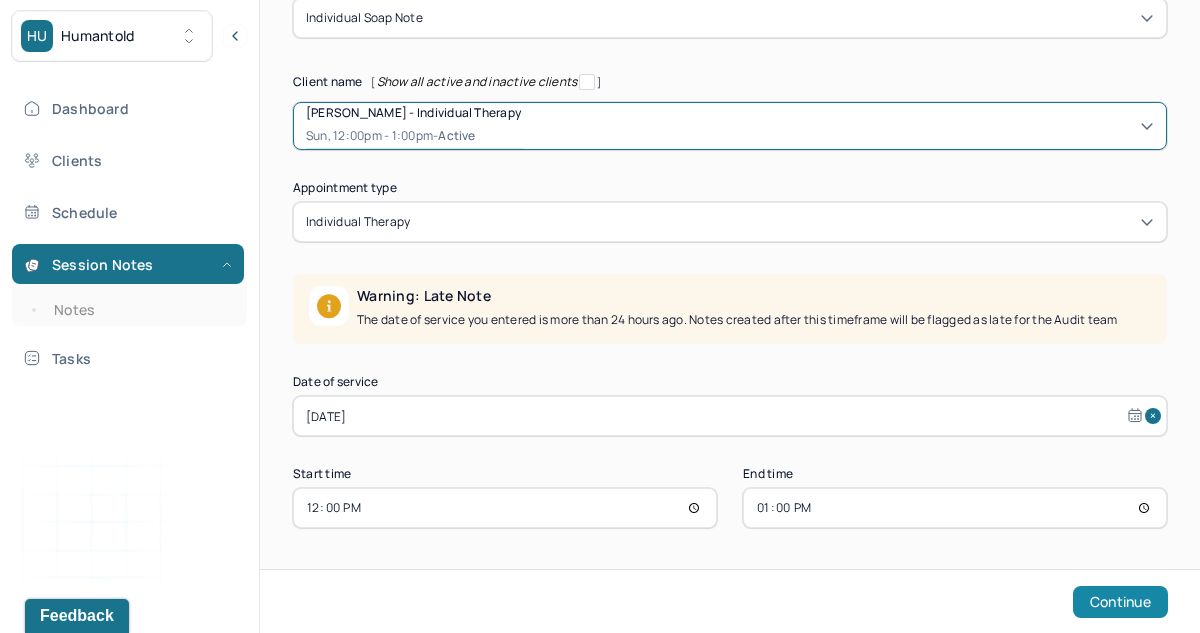 click on "Continue" at bounding box center (1120, 602) 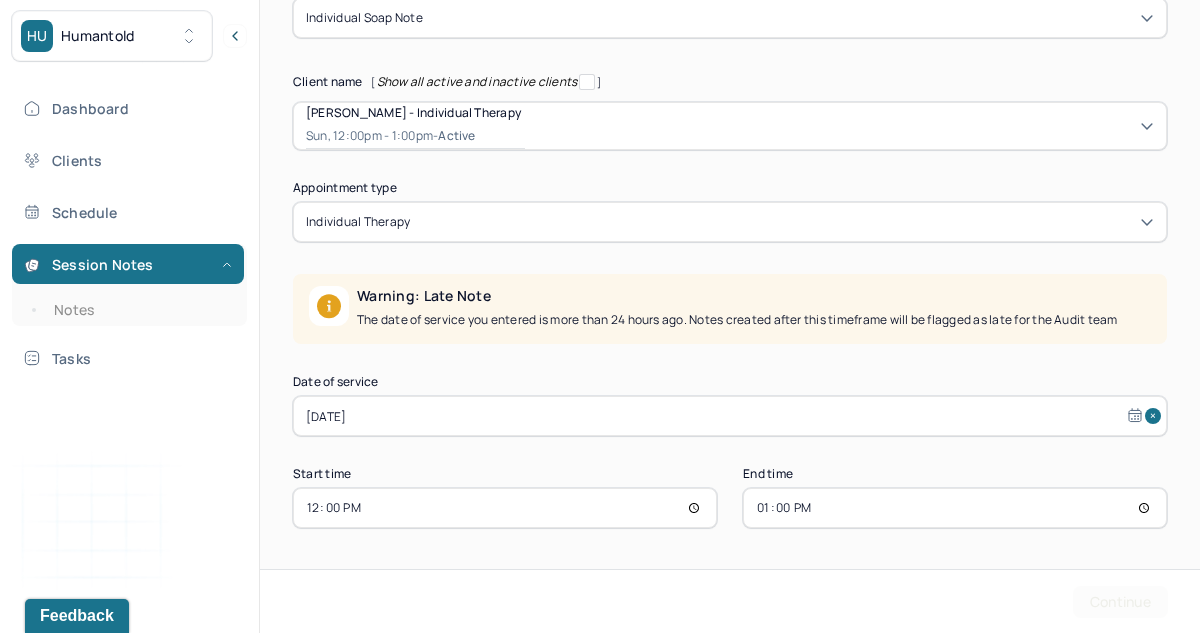 scroll, scrollTop: 0, scrollLeft: 0, axis: both 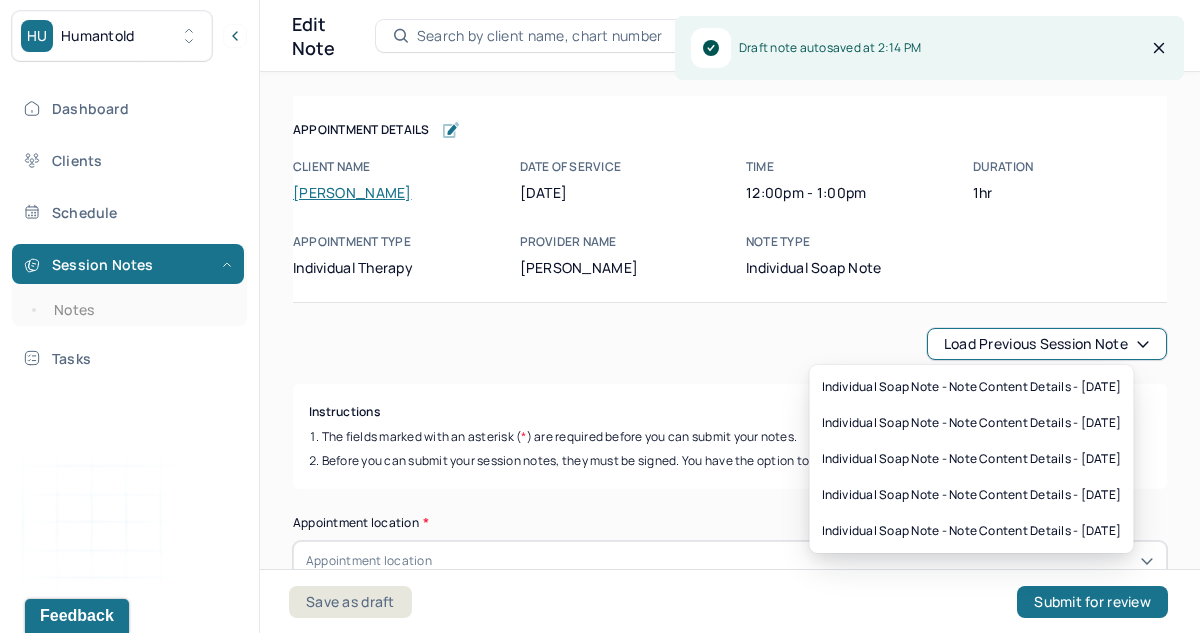 click on "Load previous session note" at bounding box center [1047, 344] 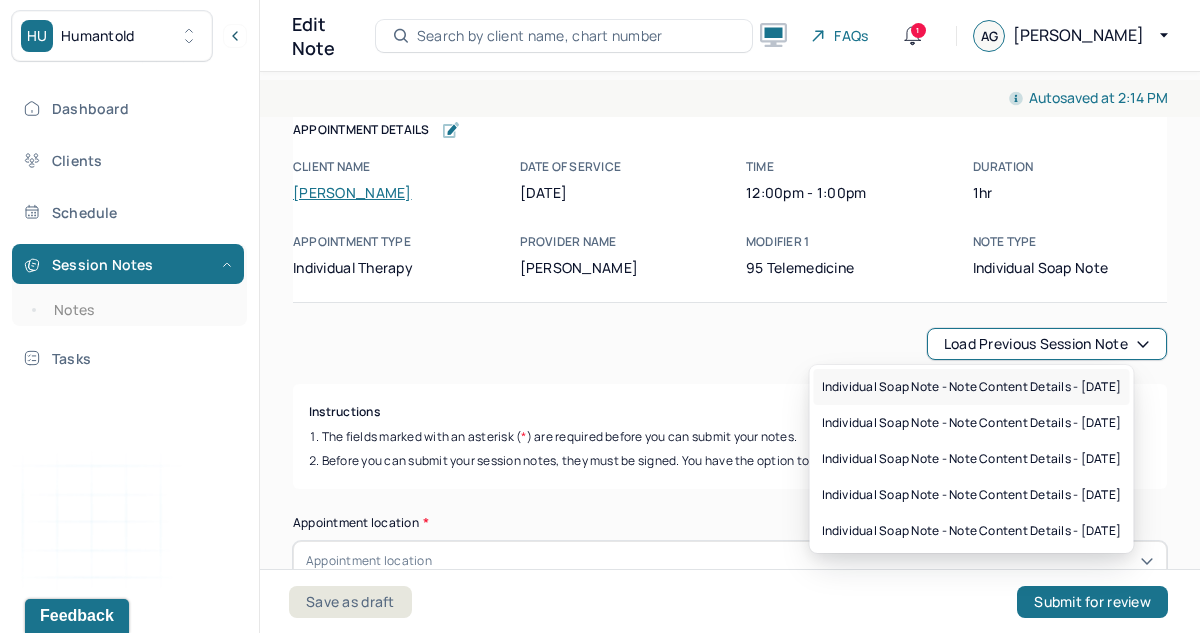 click on "Individual soap note   - Note content Details -   [DATE]" at bounding box center (972, 387) 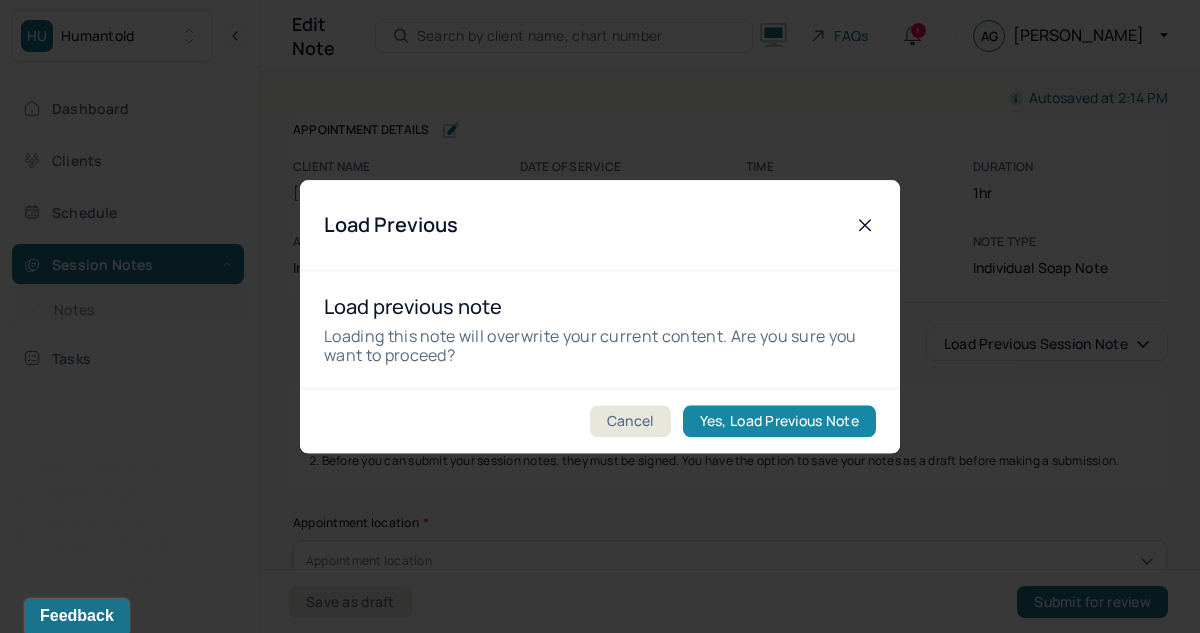 click on "Yes, Load Previous Note" at bounding box center (779, 421) 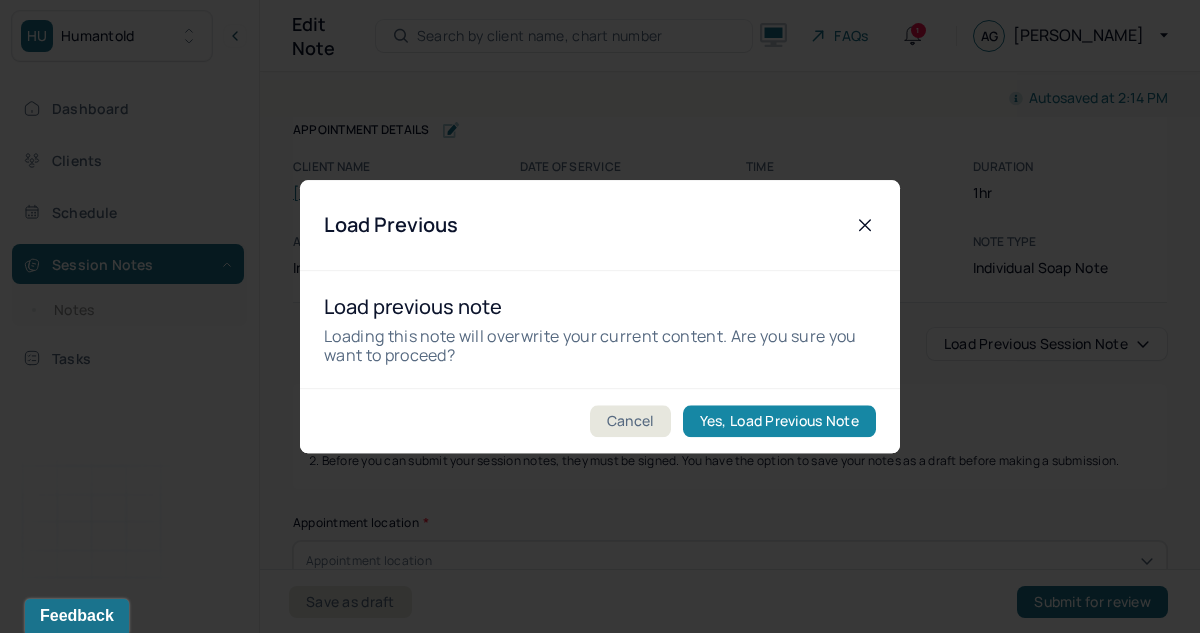 type on "[DATE]" 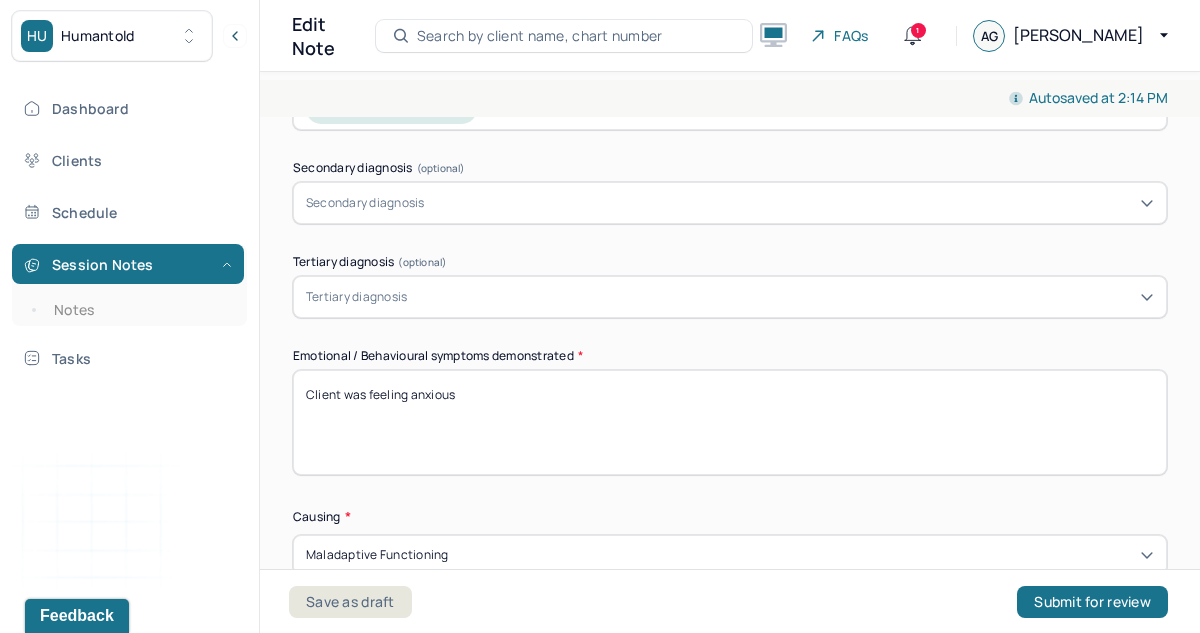 scroll, scrollTop: 818, scrollLeft: 0, axis: vertical 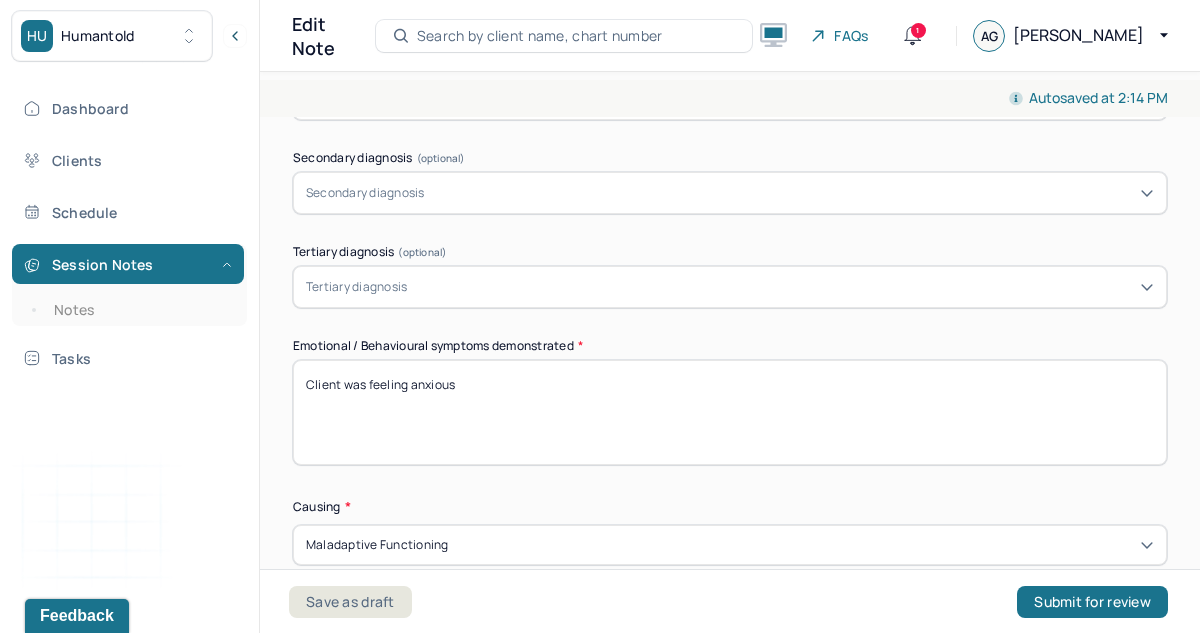 click on "Client was feeling anxious" at bounding box center [730, 412] 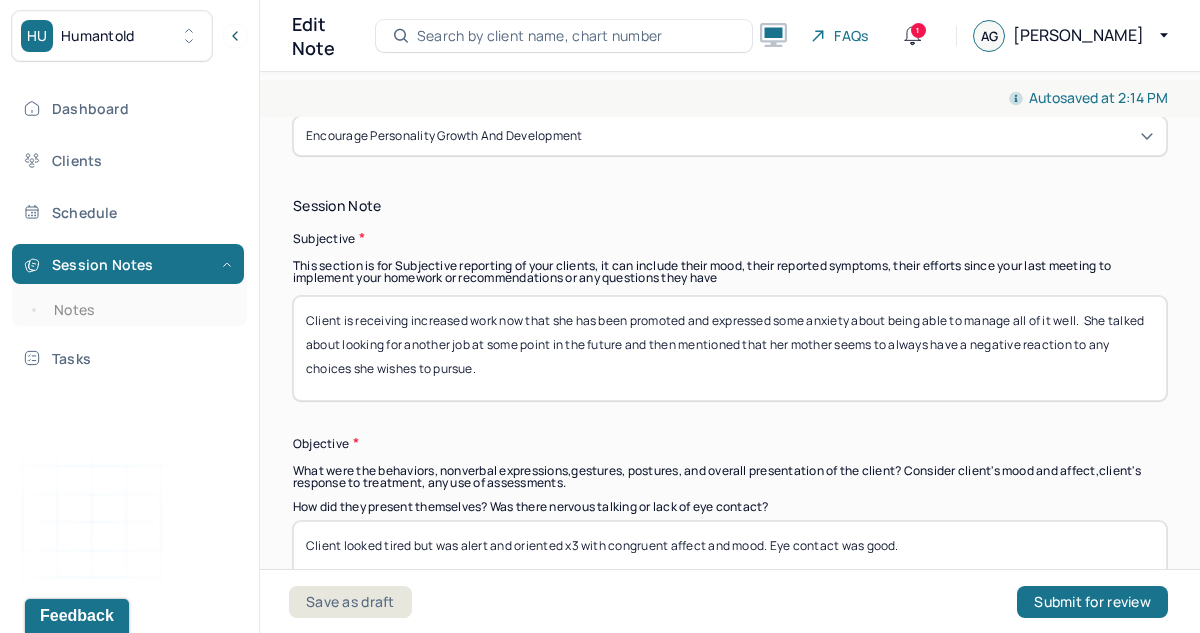 scroll, scrollTop: 1379, scrollLeft: 0, axis: vertical 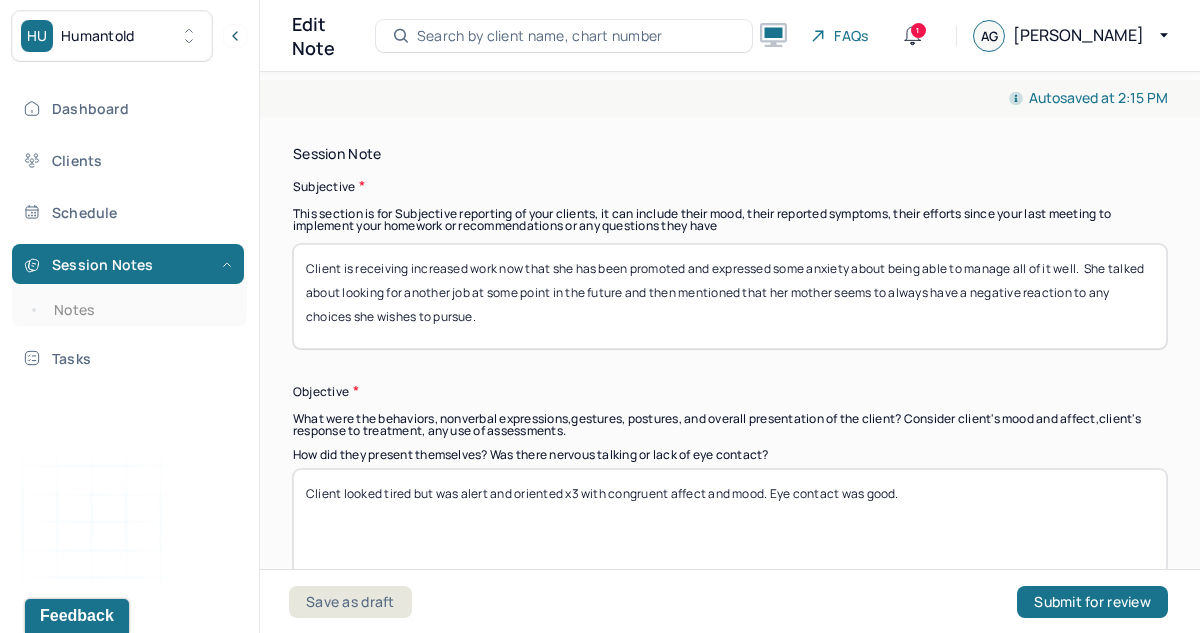 type on "Client was feeling anxious and restless.  She had trouble at times maintaining eye contact as she looked around her room." 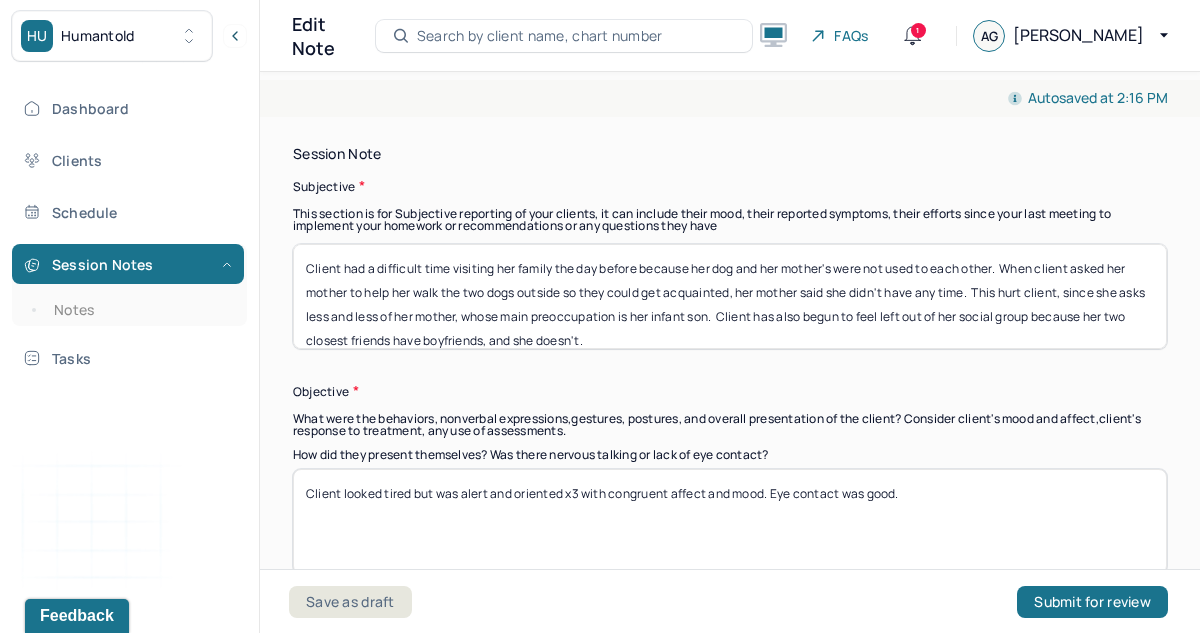 scroll, scrollTop: 16, scrollLeft: 0, axis: vertical 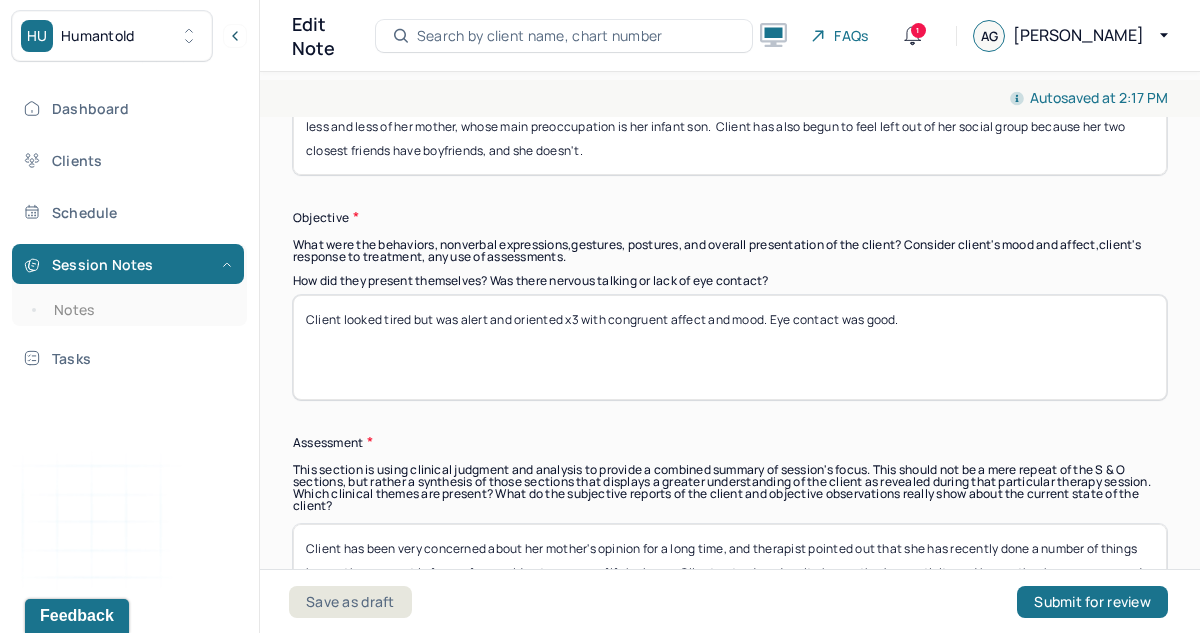 type on "Client had a difficult time visiting her family the day before because her dog and her mother's were not used to each other.  When client asked her mother to help her walk the two dogs outside so they could get acquainted, her mother said she didn't have any time.  This hurt client, since she asks less and less of her mother, whose main preoccupation is her infant son.  Client has also begun to feel left out of her social group because her two closest friends have boyfriends, and she doesn't." 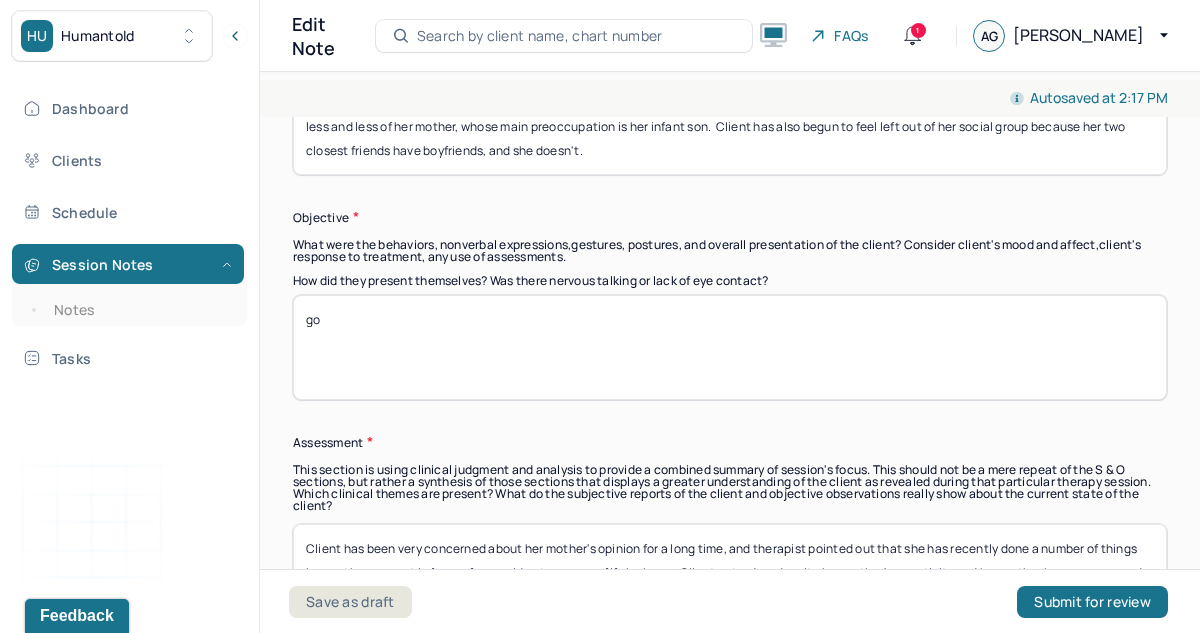 type on "g" 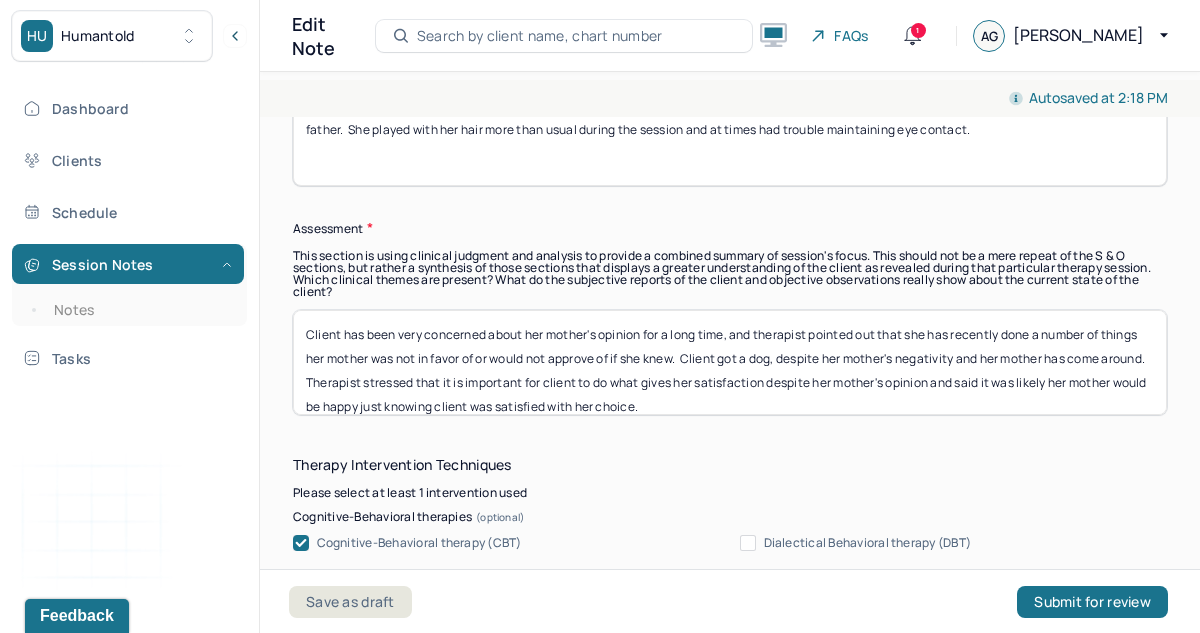 scroll, scrollTop: 1788, scrollLeft: 0, axis: vertical 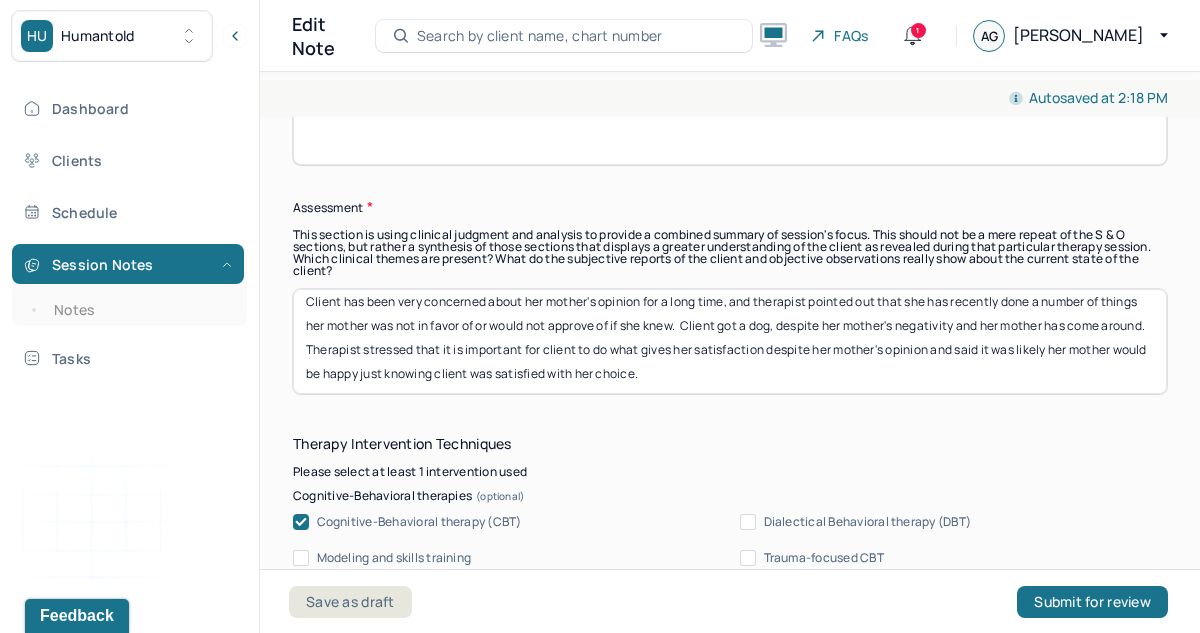 type on "client seemed embarrassed when talking about men,, whom she distrusts, largely because her primary [DEMOGRAPHIC_DATA] role model was her father.  She played with her hair more than usual during the session and at times had trouble maintaining eye contact." 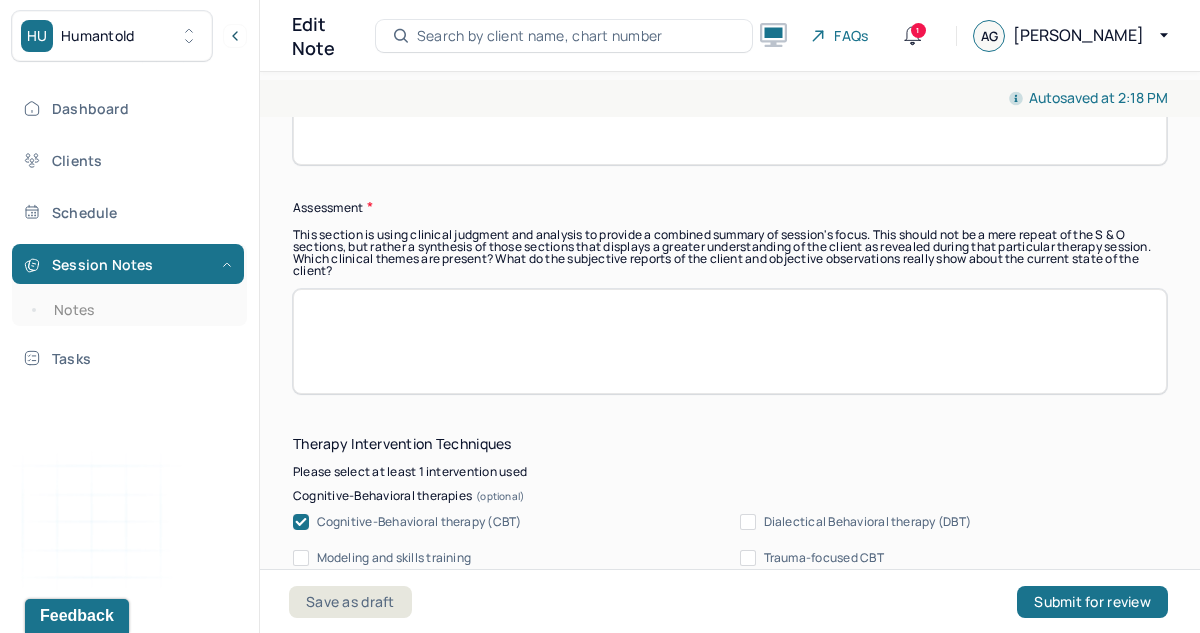 scroll, scrollTop: 0, scrollLeft: 0, axis: both 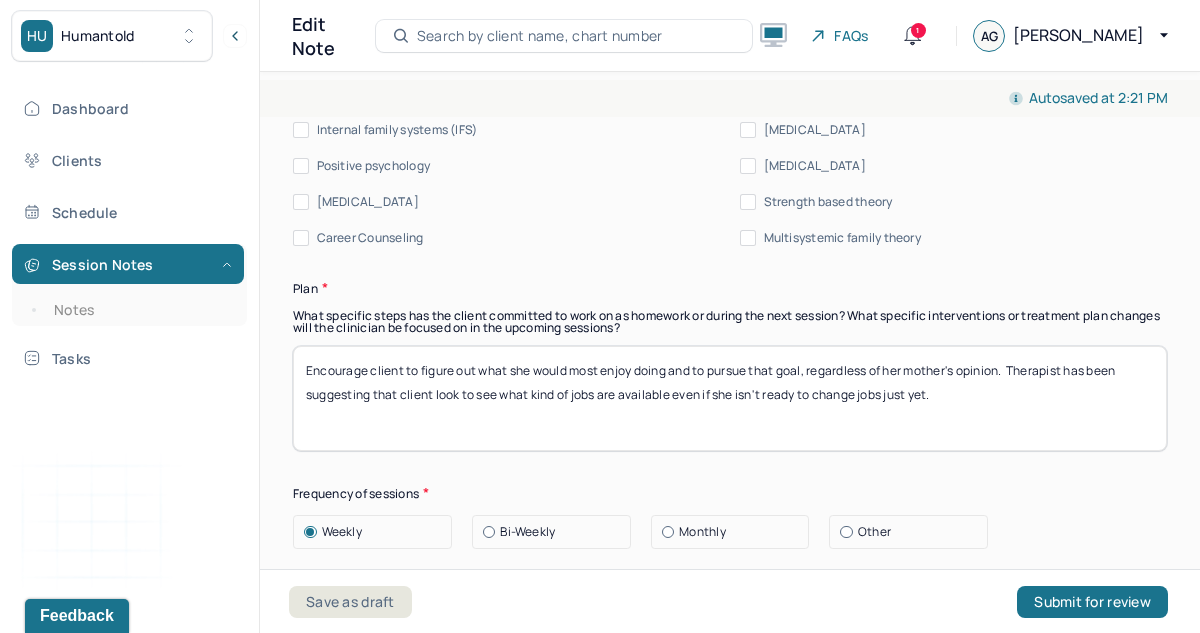 type on "Client is just beginning to feel socially adept enough to think about dating, a subject she refused to contemplate prior to her ect. She has tried the apps but finds them distasteful.  Therapist has often recommended that client try to find groups or activities that interest her that might expand her social network, including eligible men.  Therapist also suggested that client do some research to see if there are any dating apps for young professionals so that she might have a head start at tinding someone more suitable.  Therapist also suggested that client think about her stepfather, whom she very much admires, and try to make him, and not her biological father, her role model." 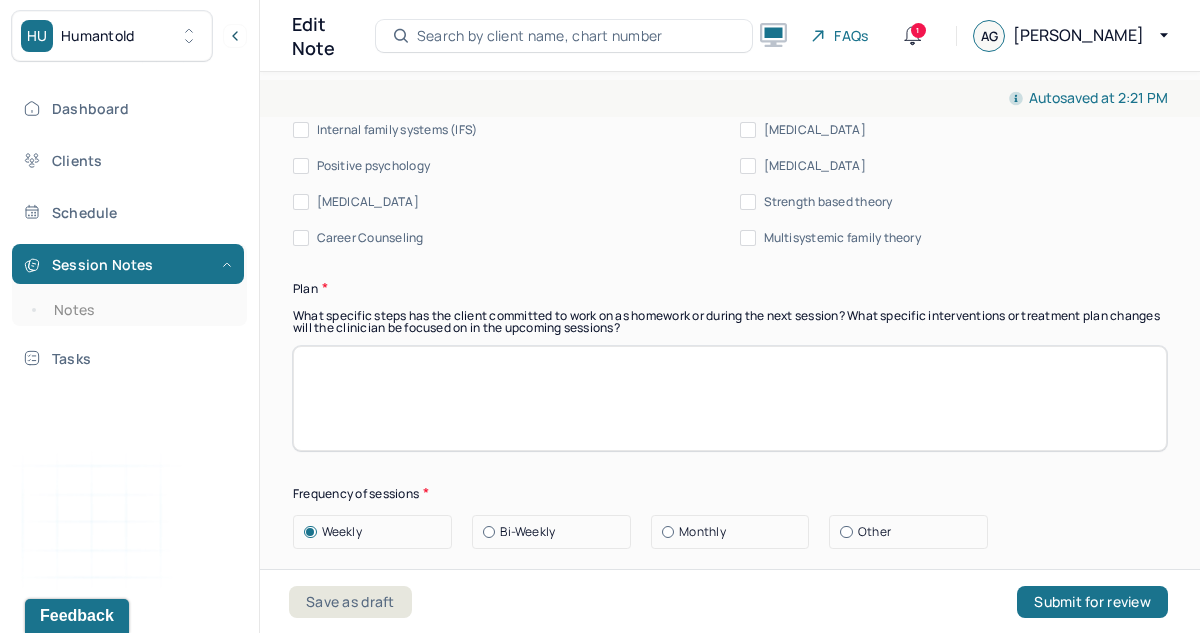 type on "E" 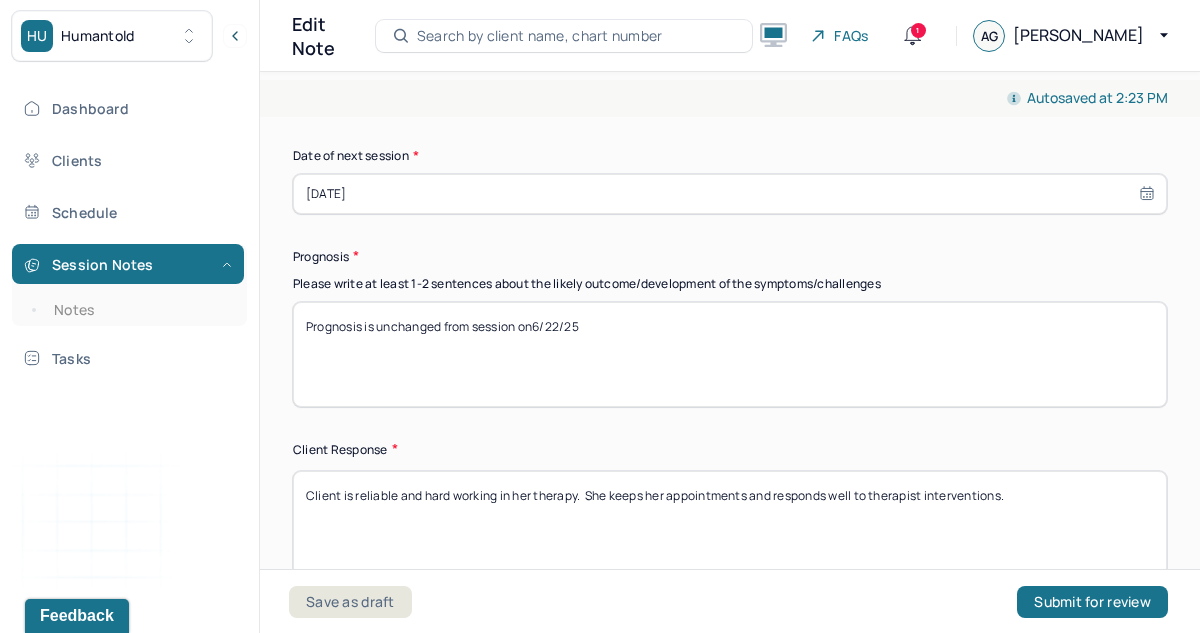 scroll, scrollTop: 3026, scrollLeft: 0, axis: vertical 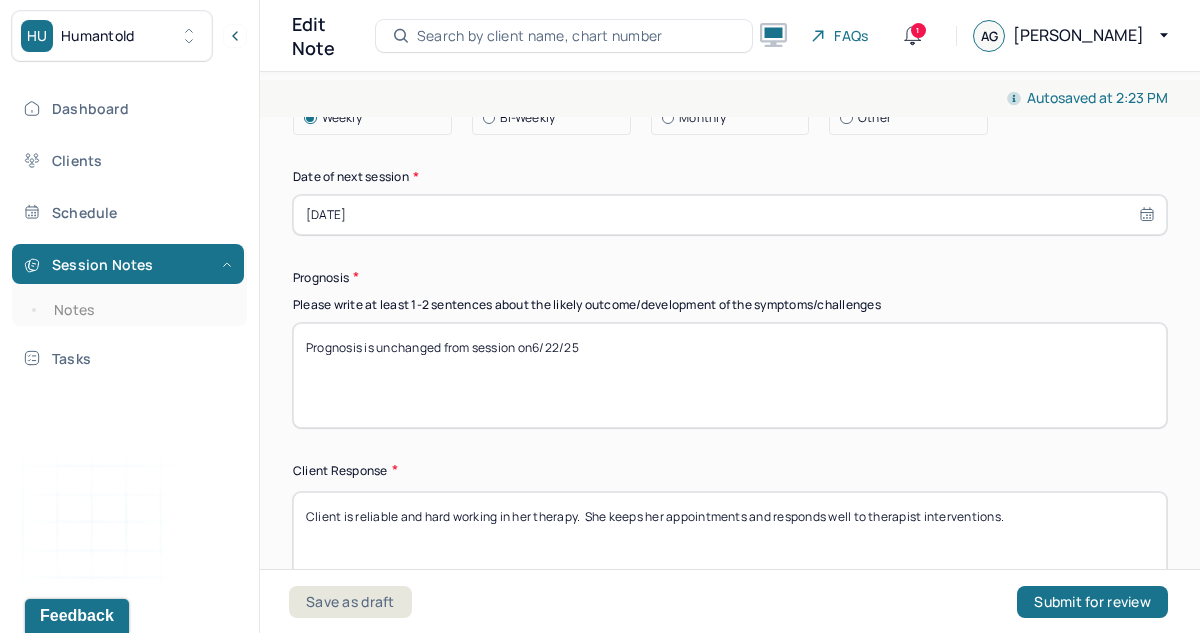 type on "Encourage client to maximize her new promotion and mental health improvement to feel more empowered to take charge of her life, both professionally and personally.  Will work with client on CBT exercises to help her reframe negative self images that she understands are no longer appropriate." 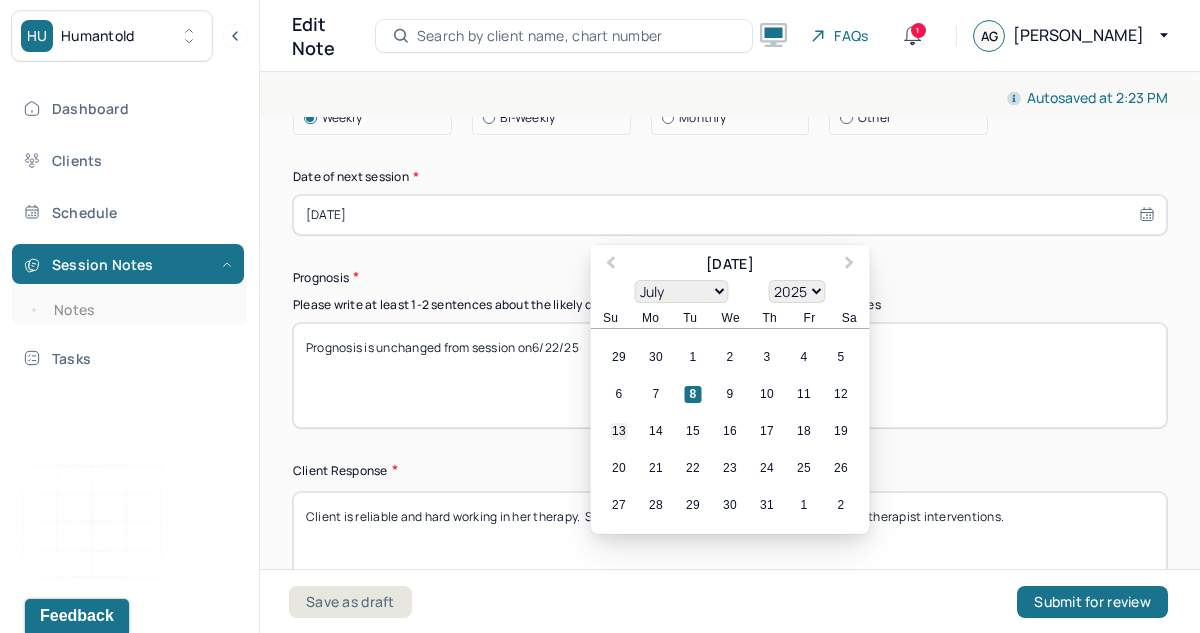 click on "13" at bounding box center (619, 431) 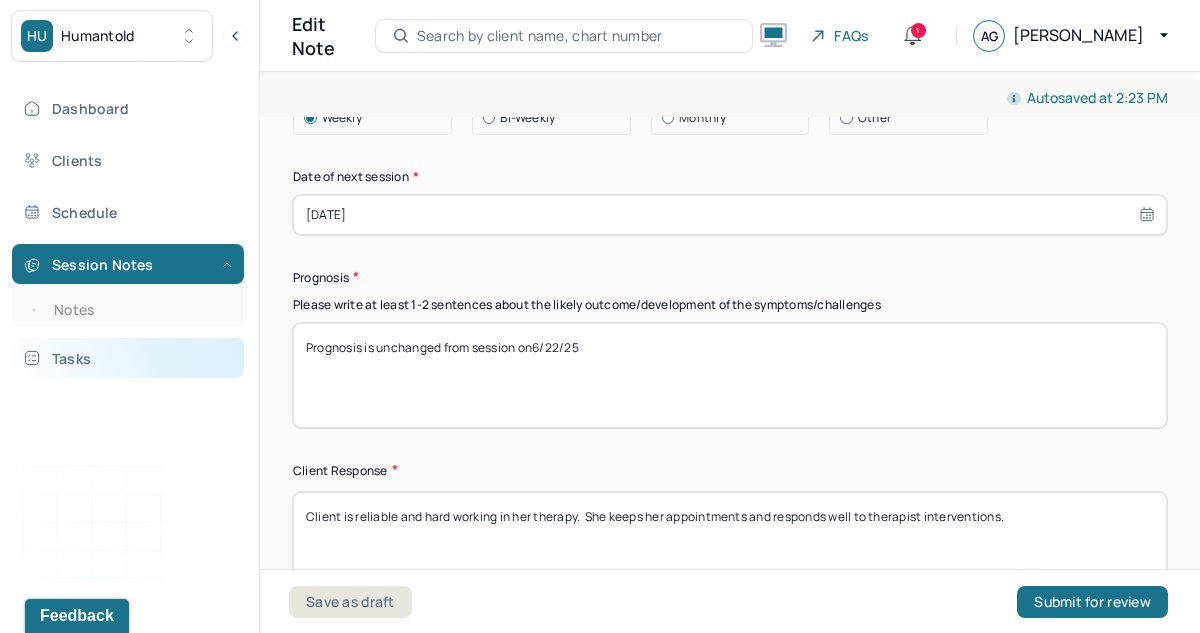 drag, startPoint x: 611, startPoint y: 350, endPoint x: 241, endPoint y: 341, distance: 370.10944 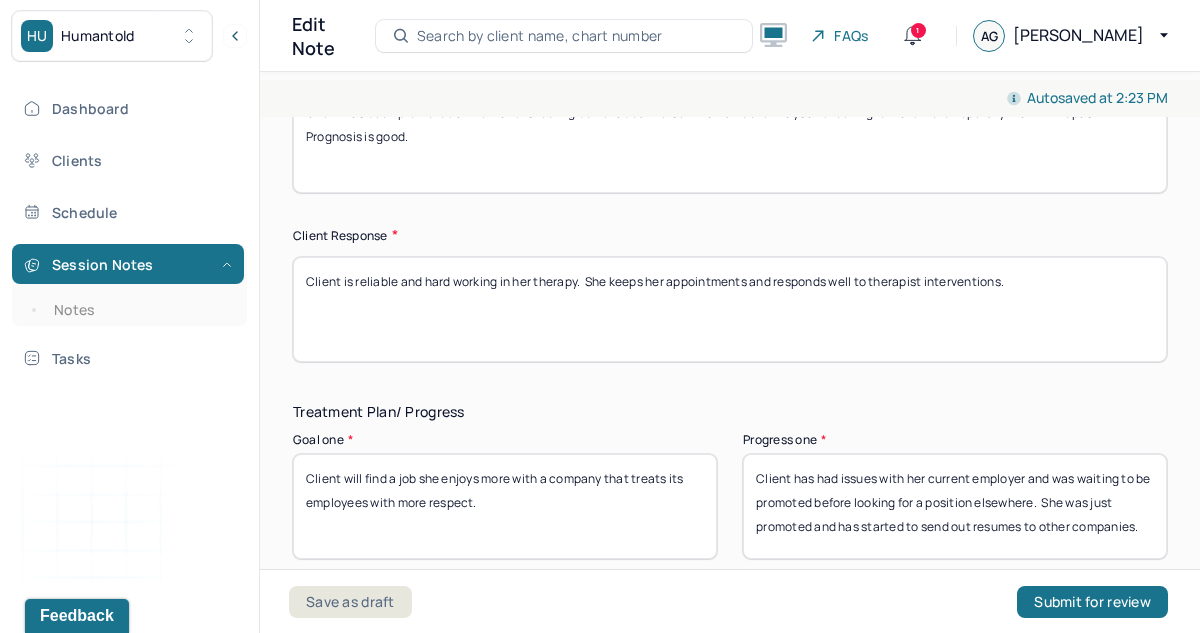 scroll, scrollTop: 3265, scrollLeft: 0, axis: vertical 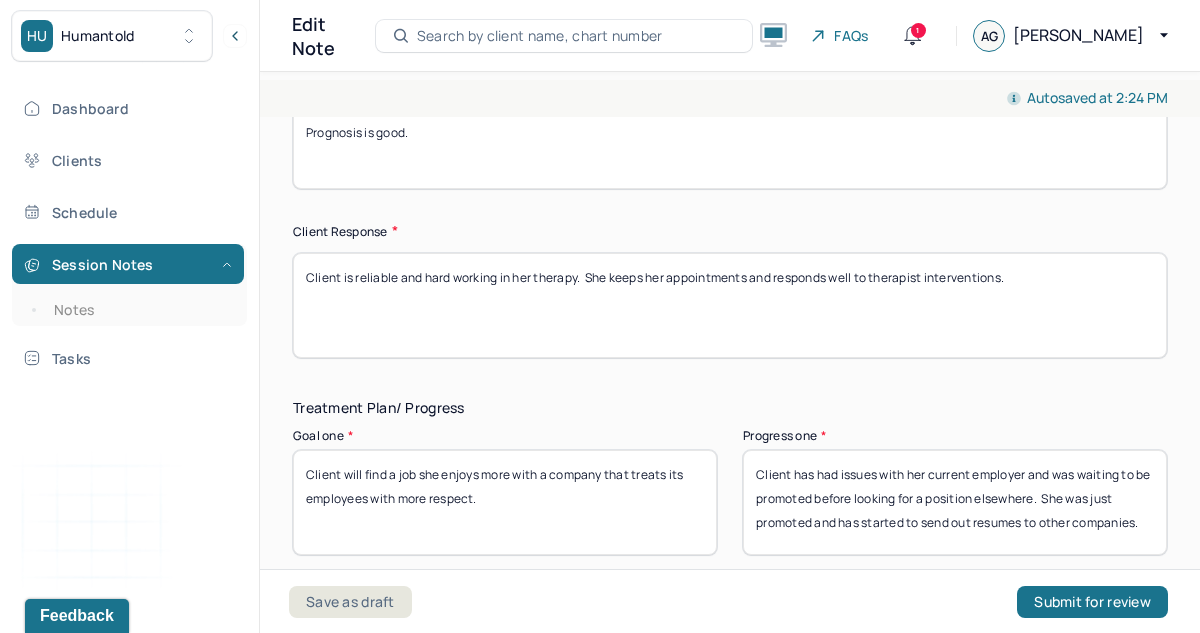 type on "Client has been promoted at work and is feeling better about herself in a number of ways and looking forward more hopefully than in th epast.  Prognosis is good." 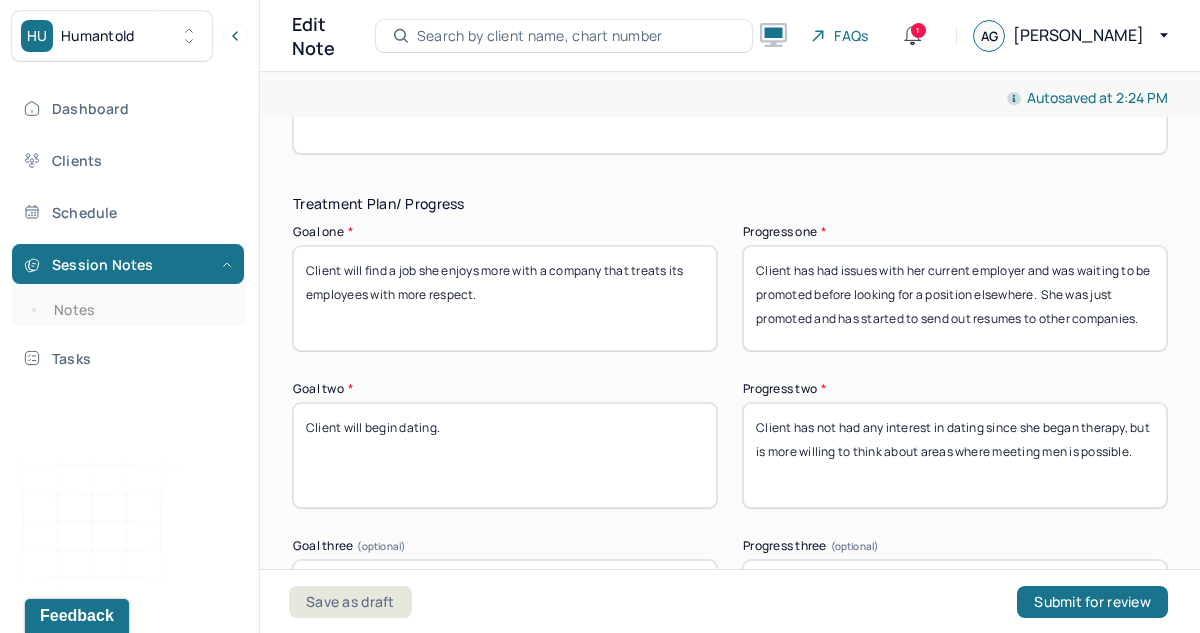 scroll, scrollTop: 3482, scrollLeft: 0, axis: vertical 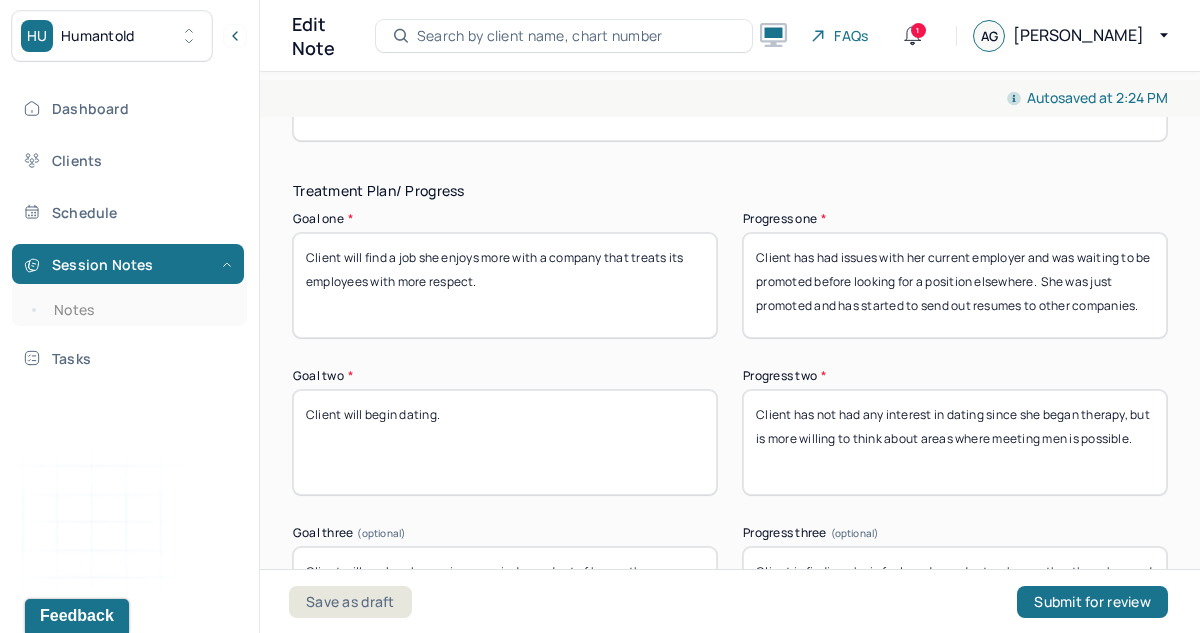 type on "Client is conscientious about her sessions and has worked hard on her issues.  She is responsive to therapist intervention but not always quick to follow up on suggestions." 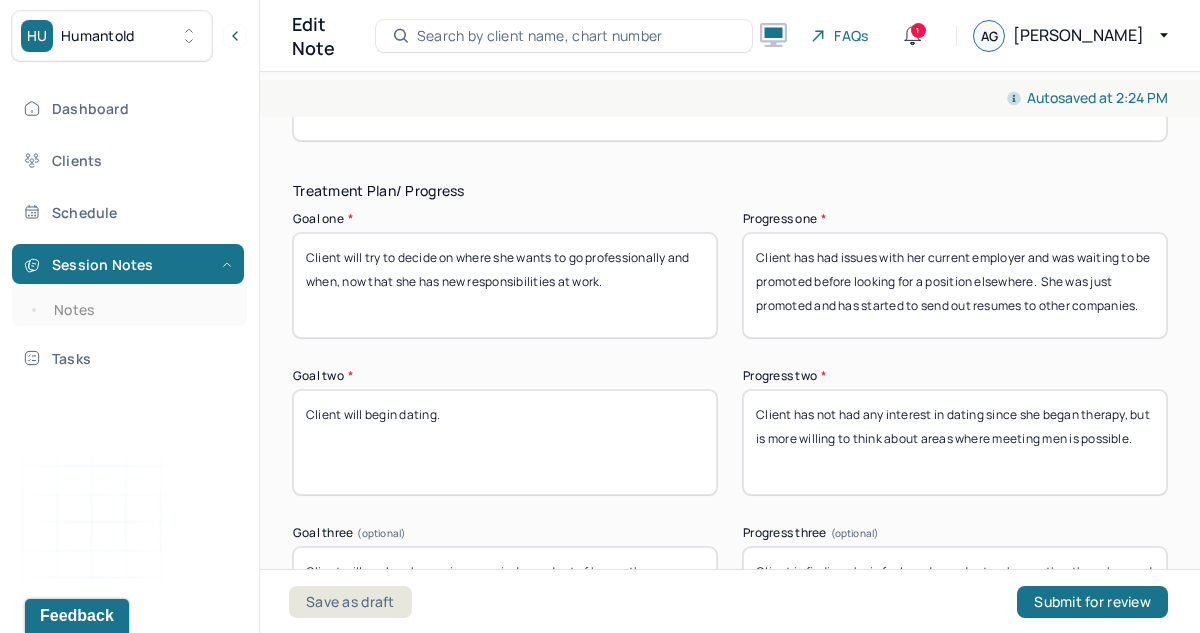 type on "Client will try to decide on where she wants to go professionally and when, now that she has new responsibilities at work." 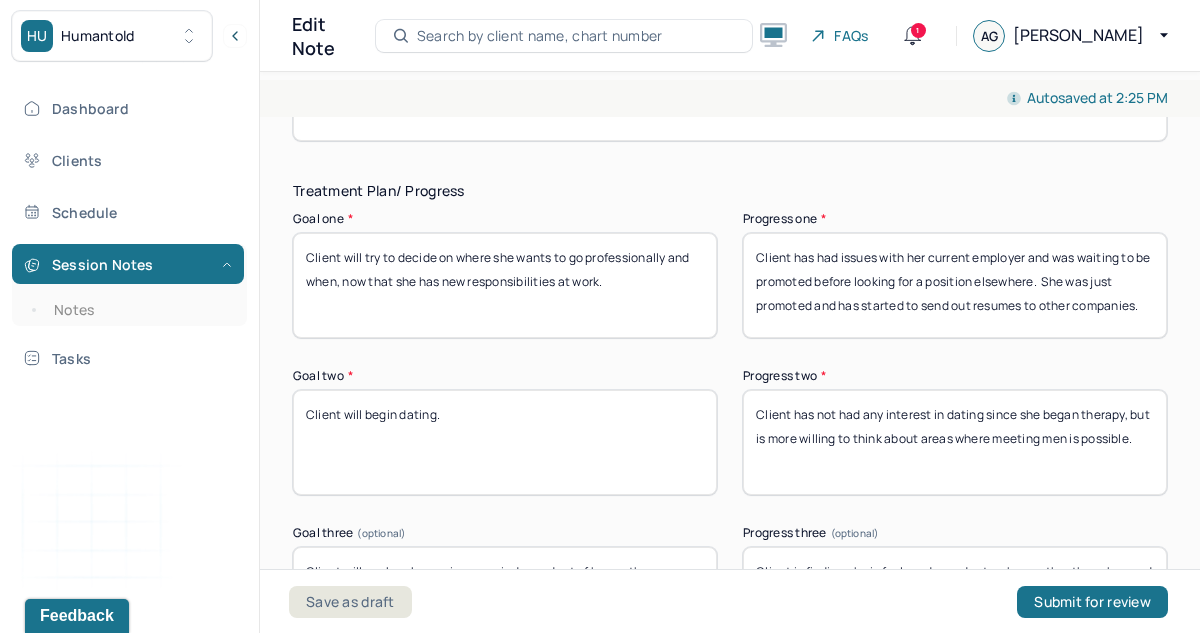 drag, startPoint x: 751, startPoint y: 240, endPoint x: 781, endPoint y: 327, distance: 92.02717 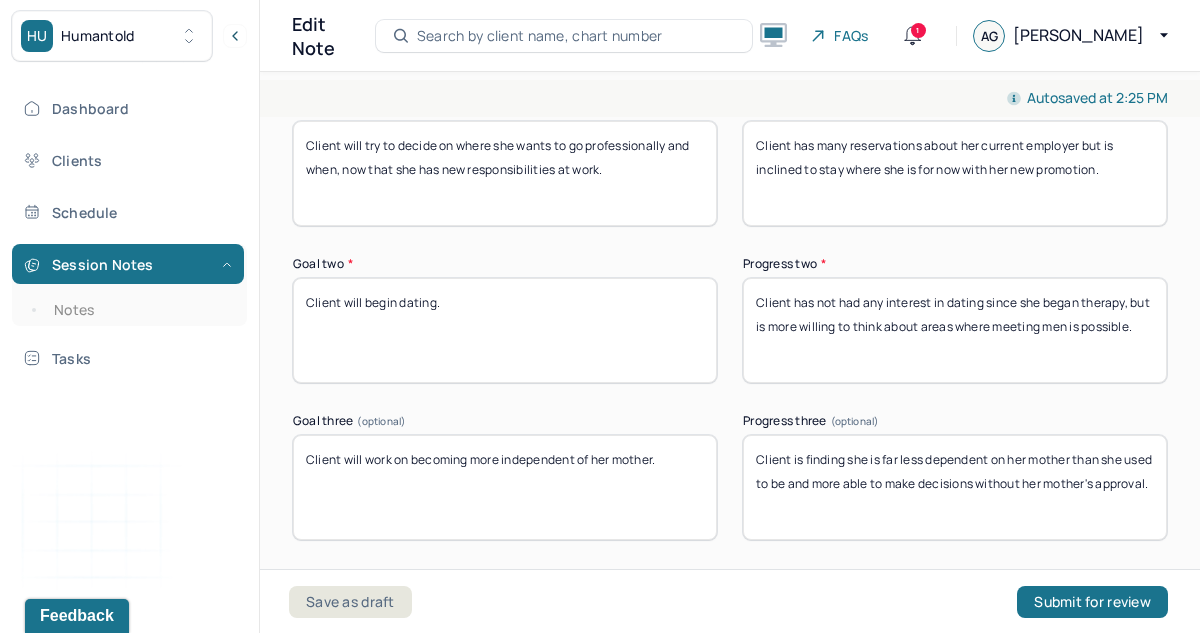 scroll, scrollTop: 3601, scrollLeft: 0, axis: vertical 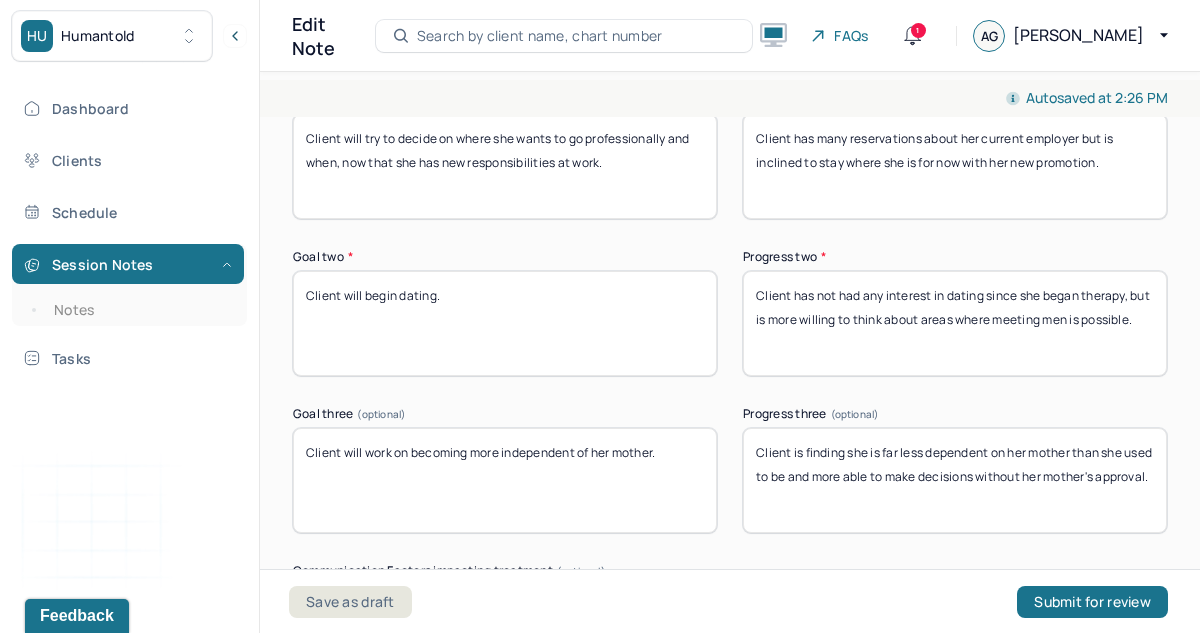 type on "Client has many reservations about her current employer but is inclined to stay where she is for now with her new promotion." 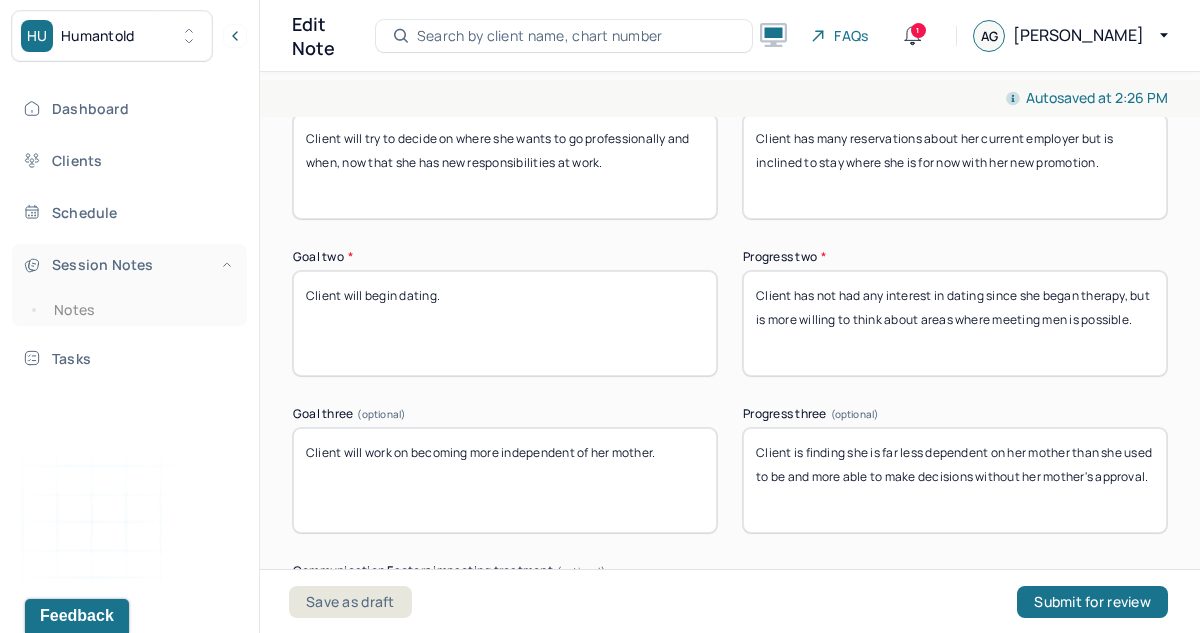 drag, startPoint x: 468, startPoint y: 290, endPoint x: 241, endPoint y: 277, distance: 227.37195 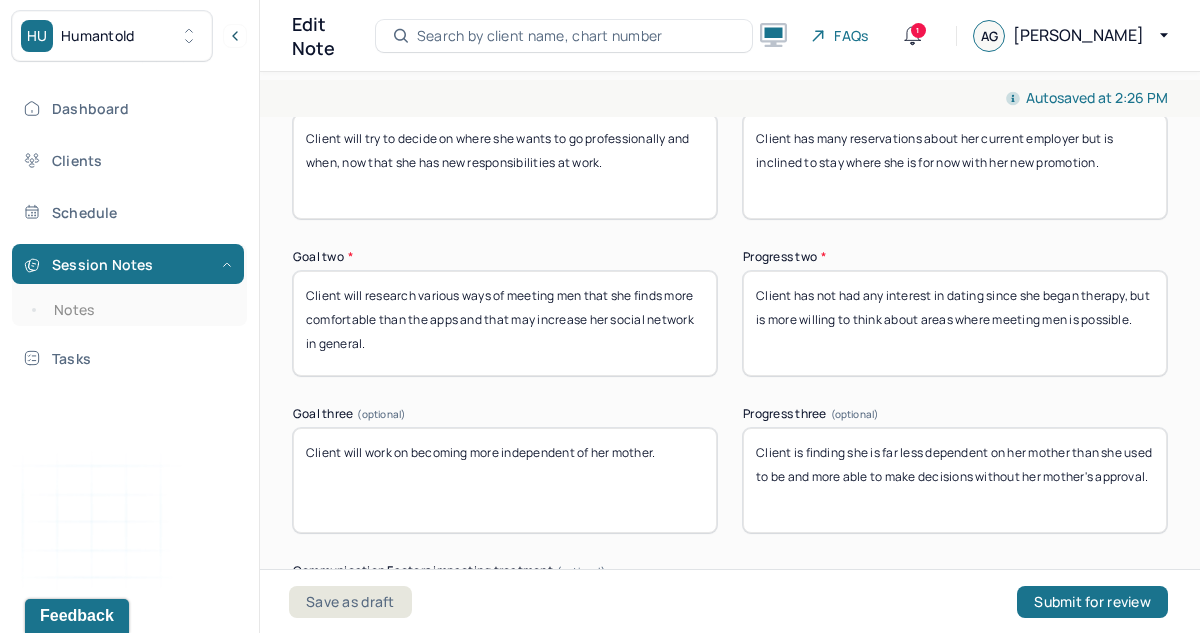type on "Client will research various ways of meeting men that she finds more comfortable than the apps and that may increase her social network in general." 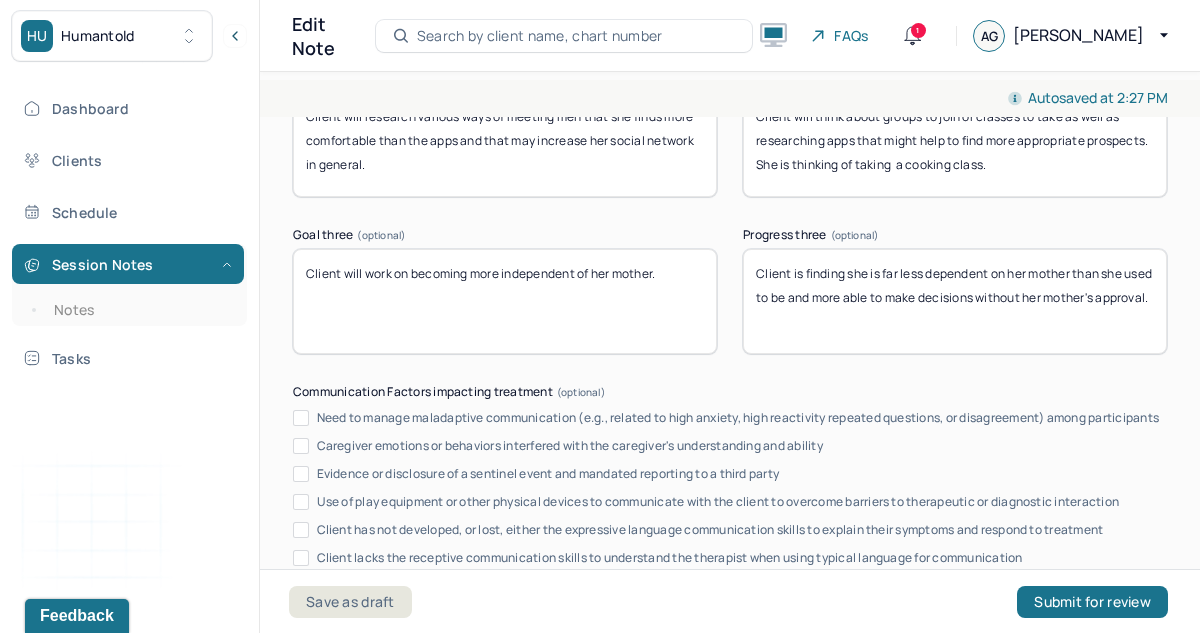 scroll, scrollTop: 3790, scrollLeft: 0, axis: vertical 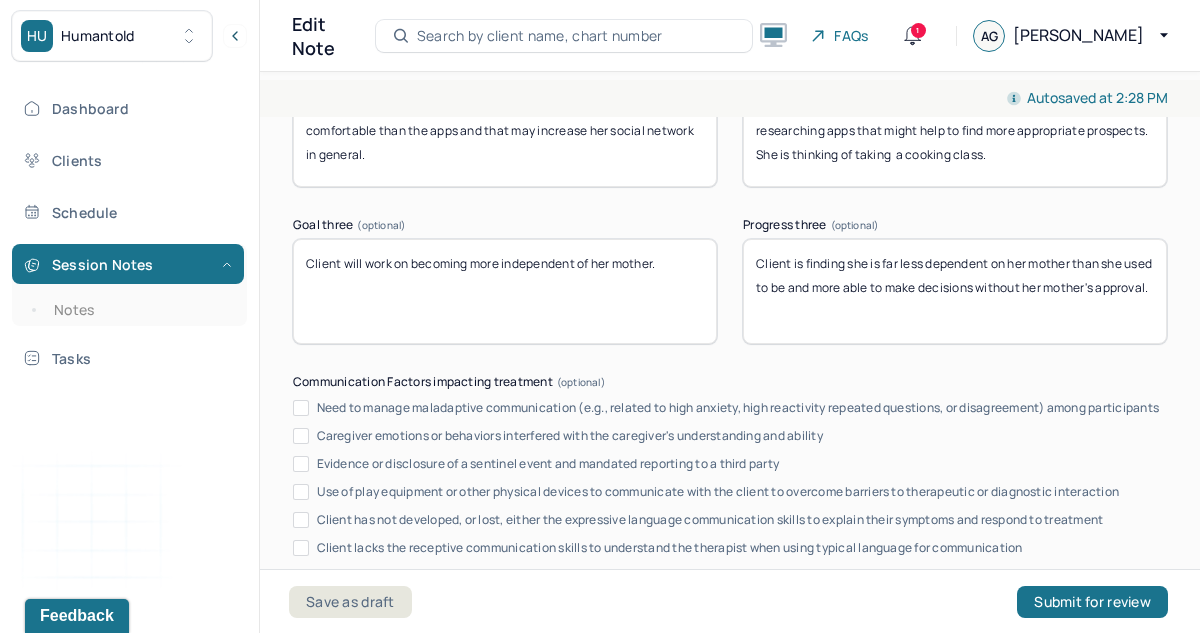 type on "Client will think about groups to join or classes to take as well as researching apps that might help to find more appropriate prospects. She is thinking of taking  a cooking class." 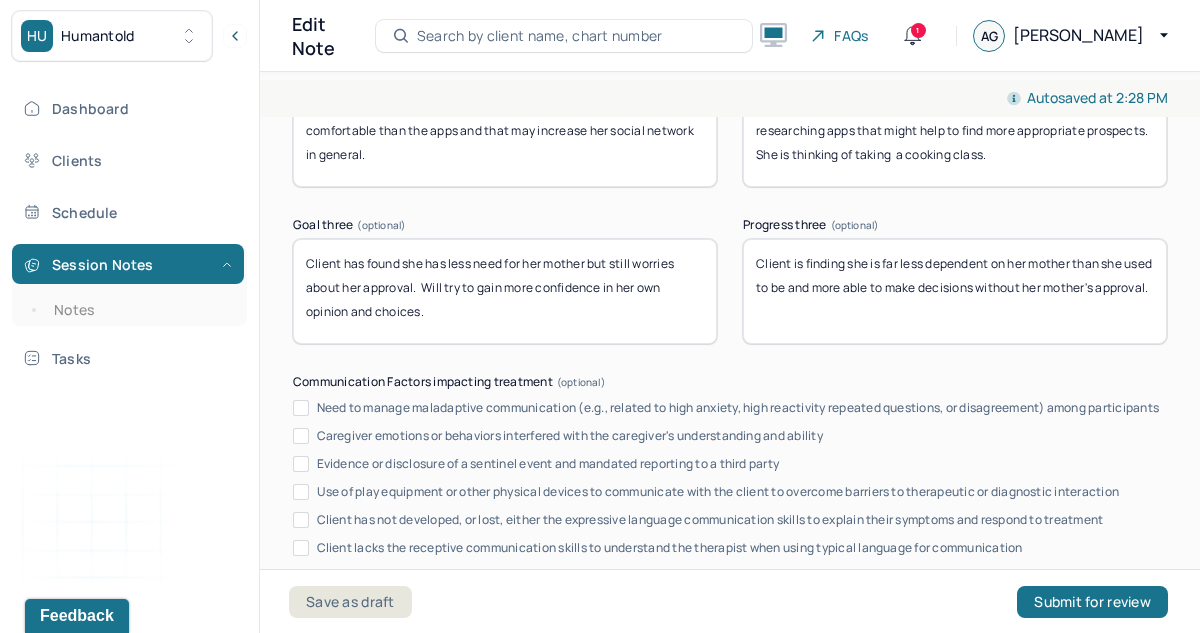 type on "Client has found she has less need for her mother but still worries about her approval.  Will try to gain more confidence in her own opinion and choices." 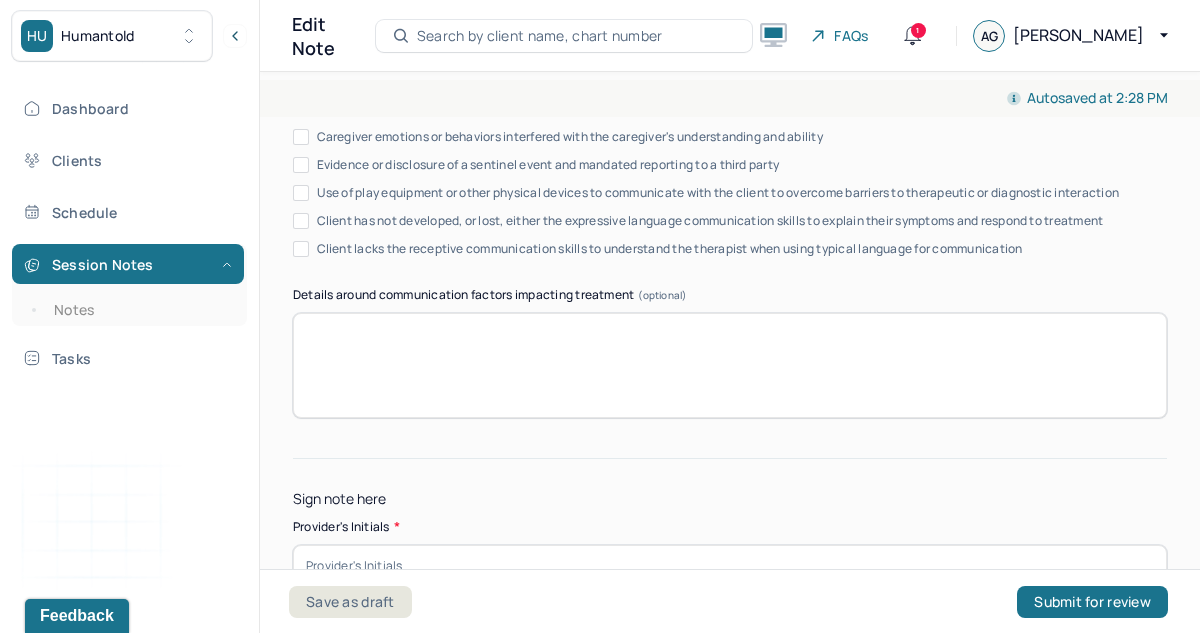 scroll, scrollTop: 4226, scrollLeft: 0, axis: vertical 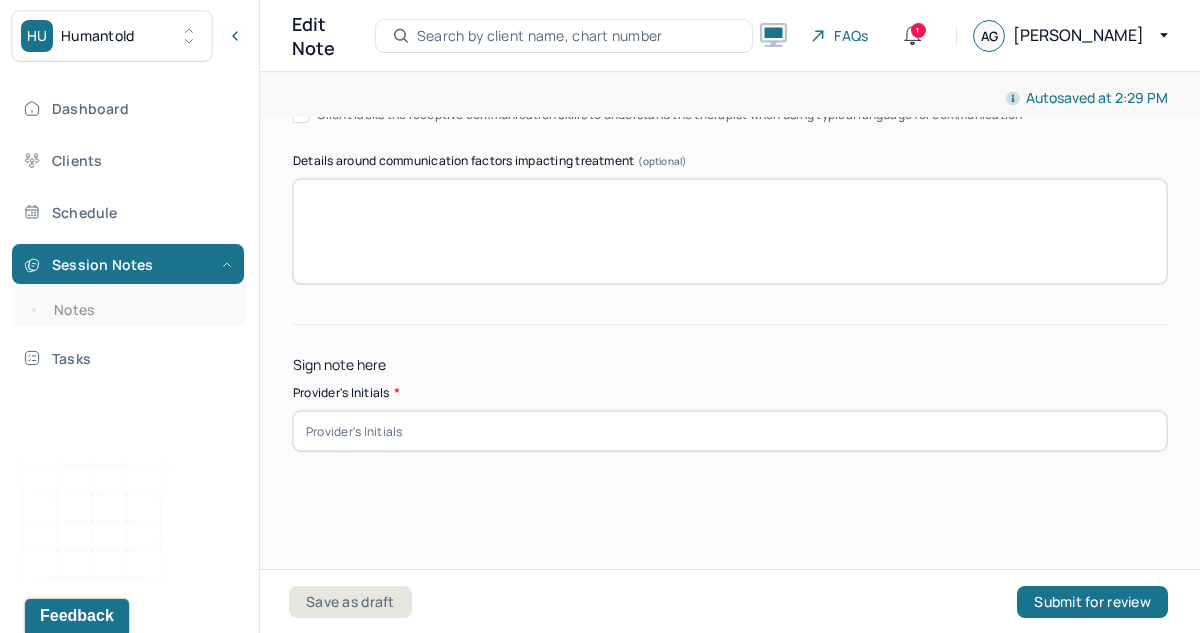 type on "Client is trying to move forward with her life in the direction she is choosing without as much regard for her mother's opinion." 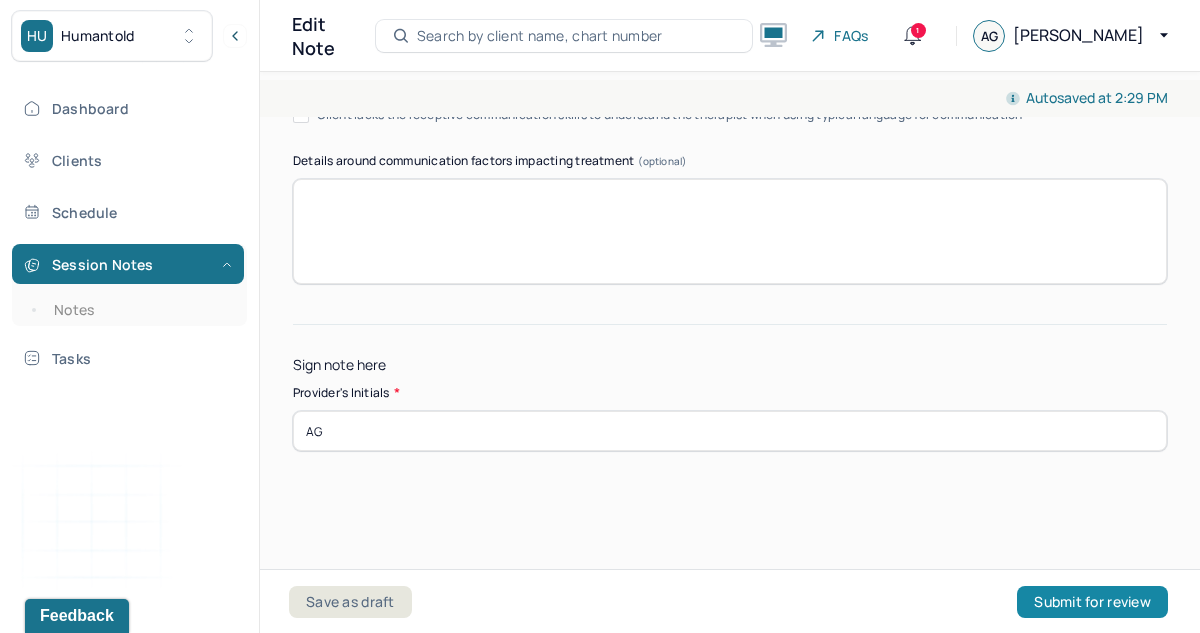 type on "AG" 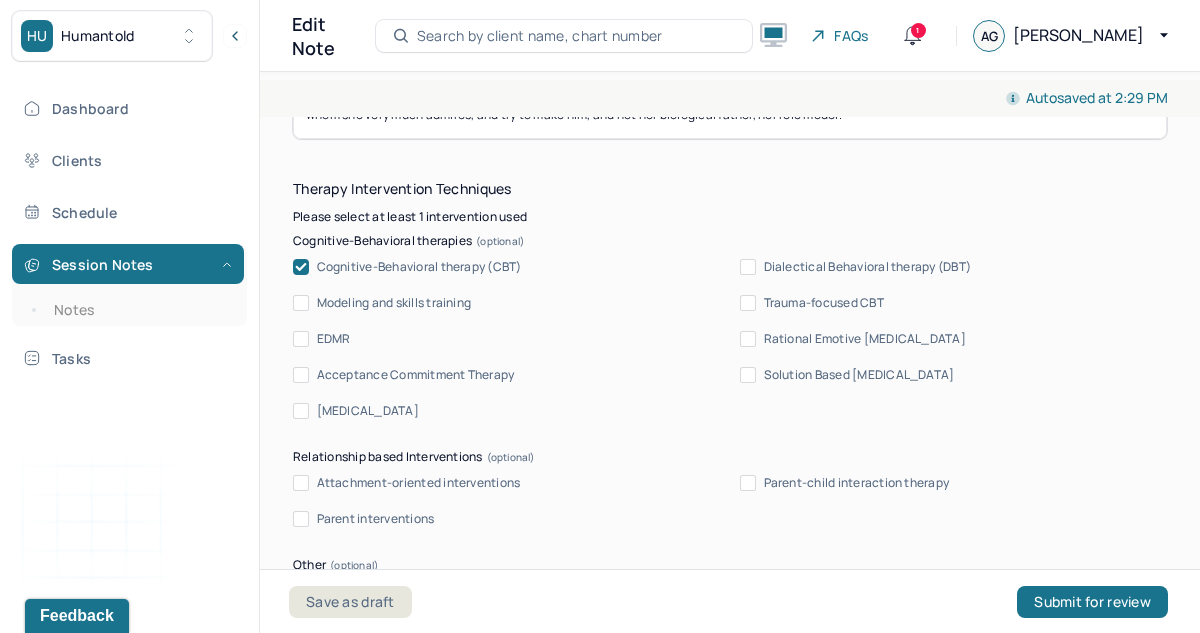 scroll, scrollTop: 2237, scrollLeft: 0, axis: vertical 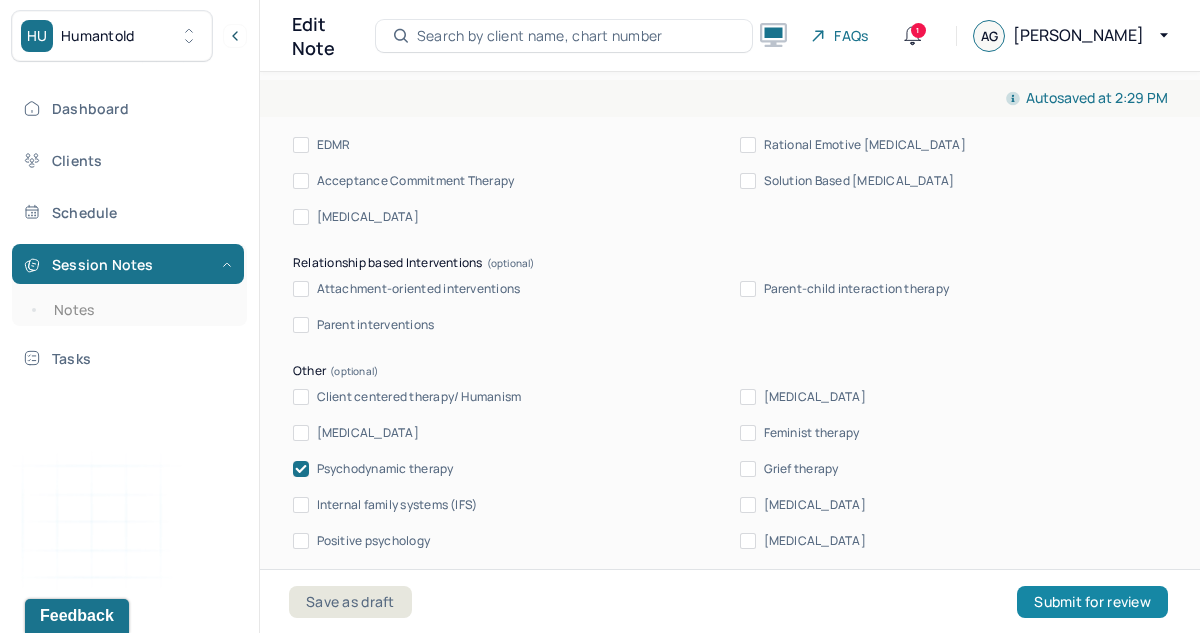 click on "Submit for review" at bounding box center [1092, 602] 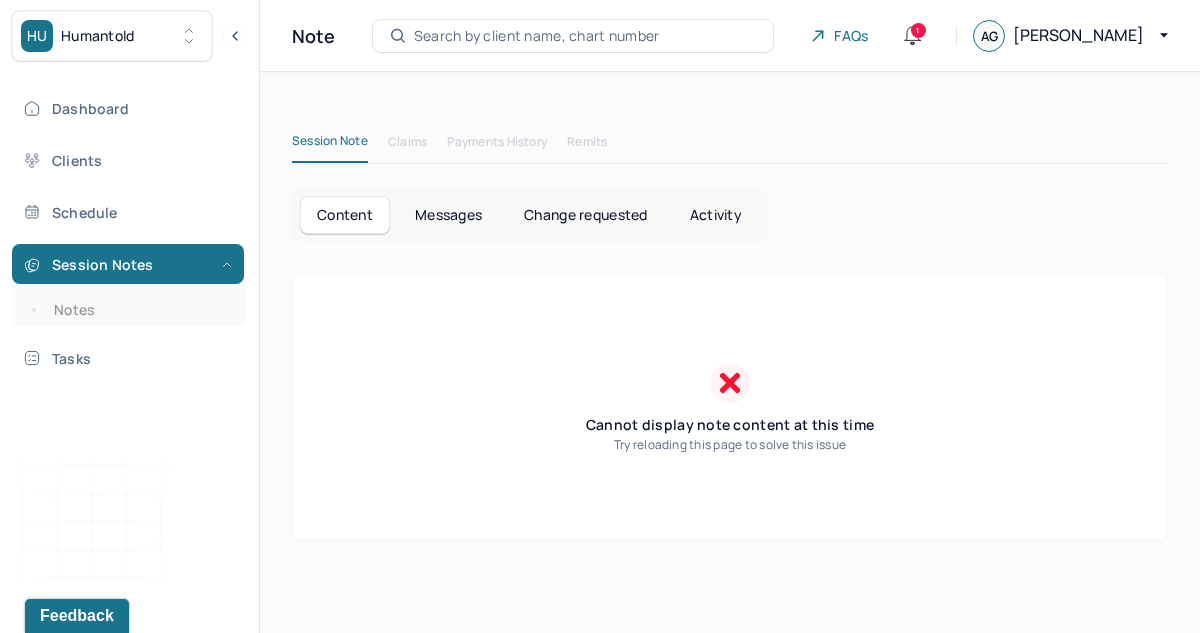 scroll, scrollTop: 0, scrollLeft: 0, axis: both 